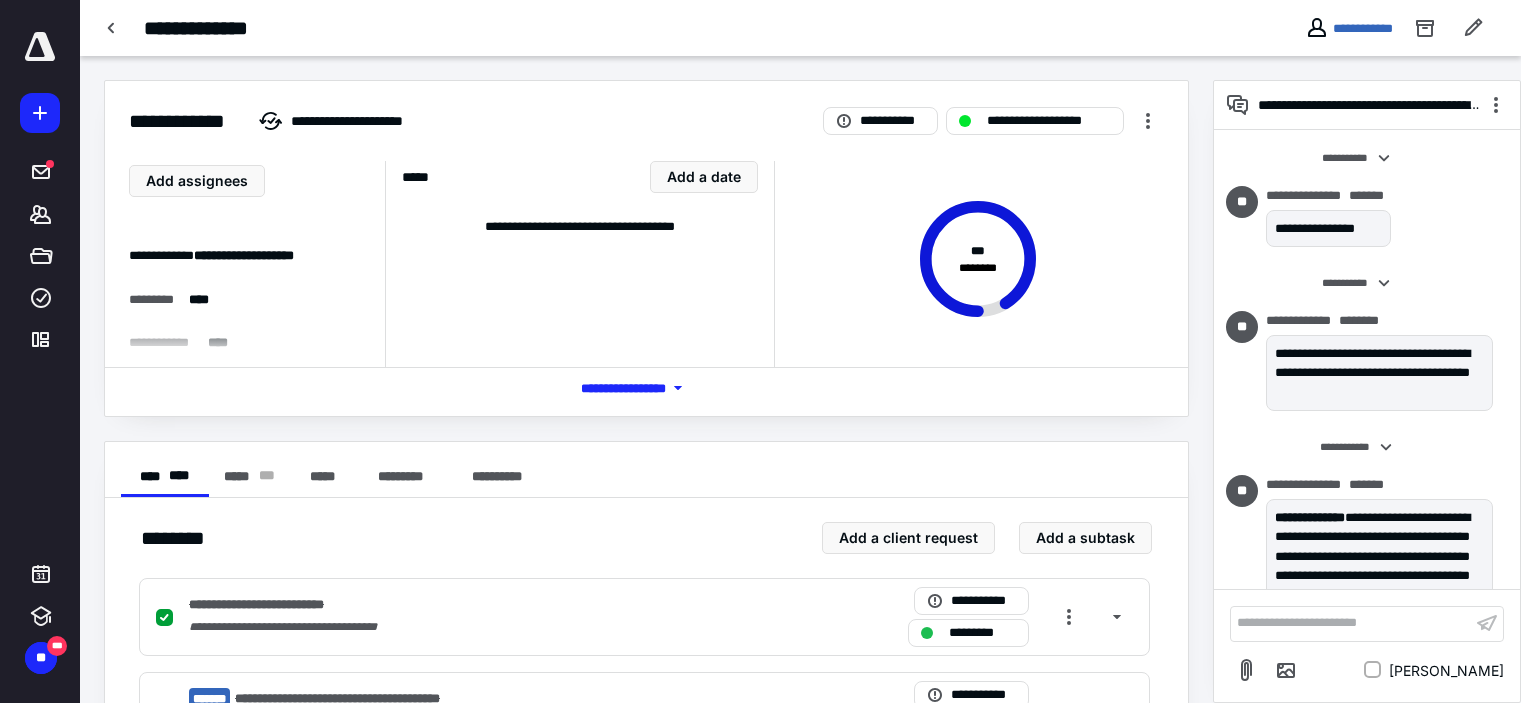 scroll, scrollTop: 0, scrollLeft: 0, axis: both 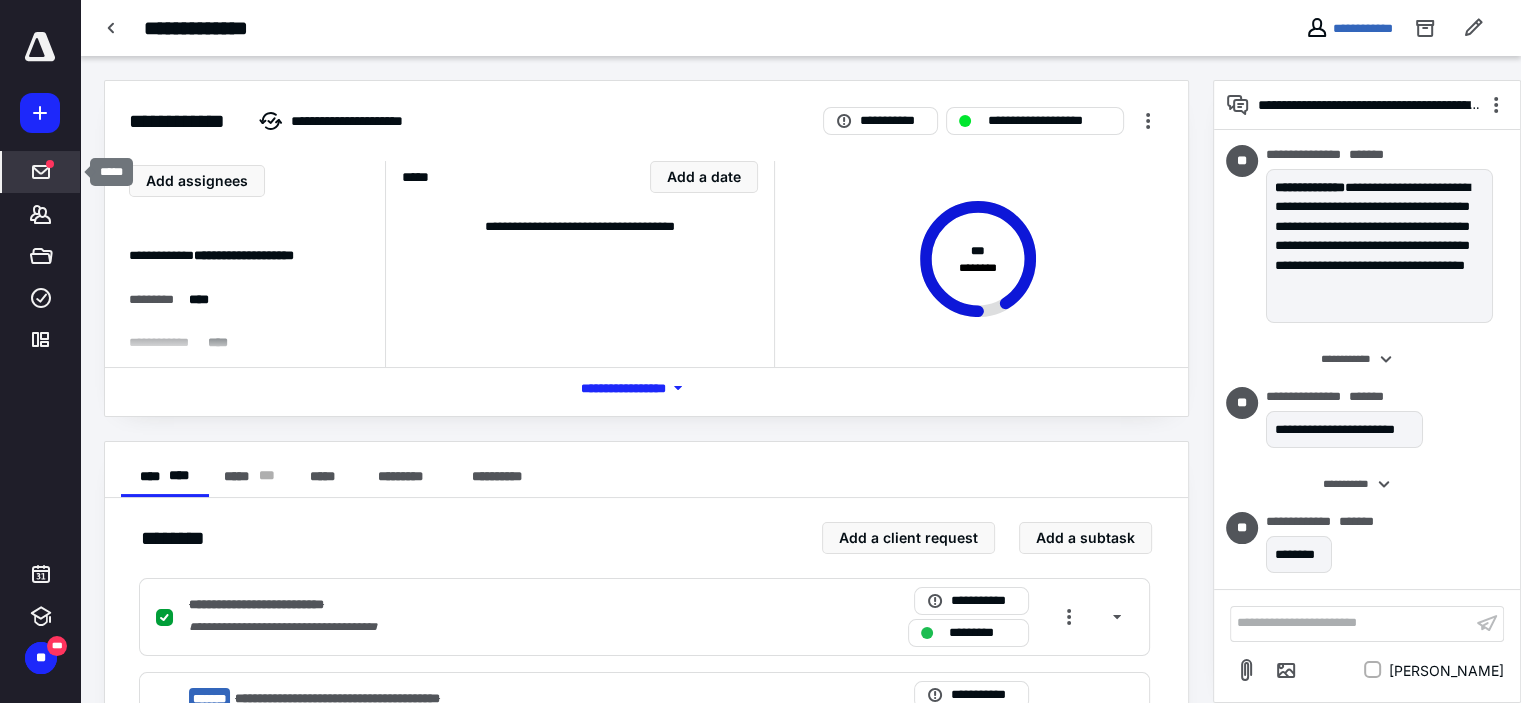 click 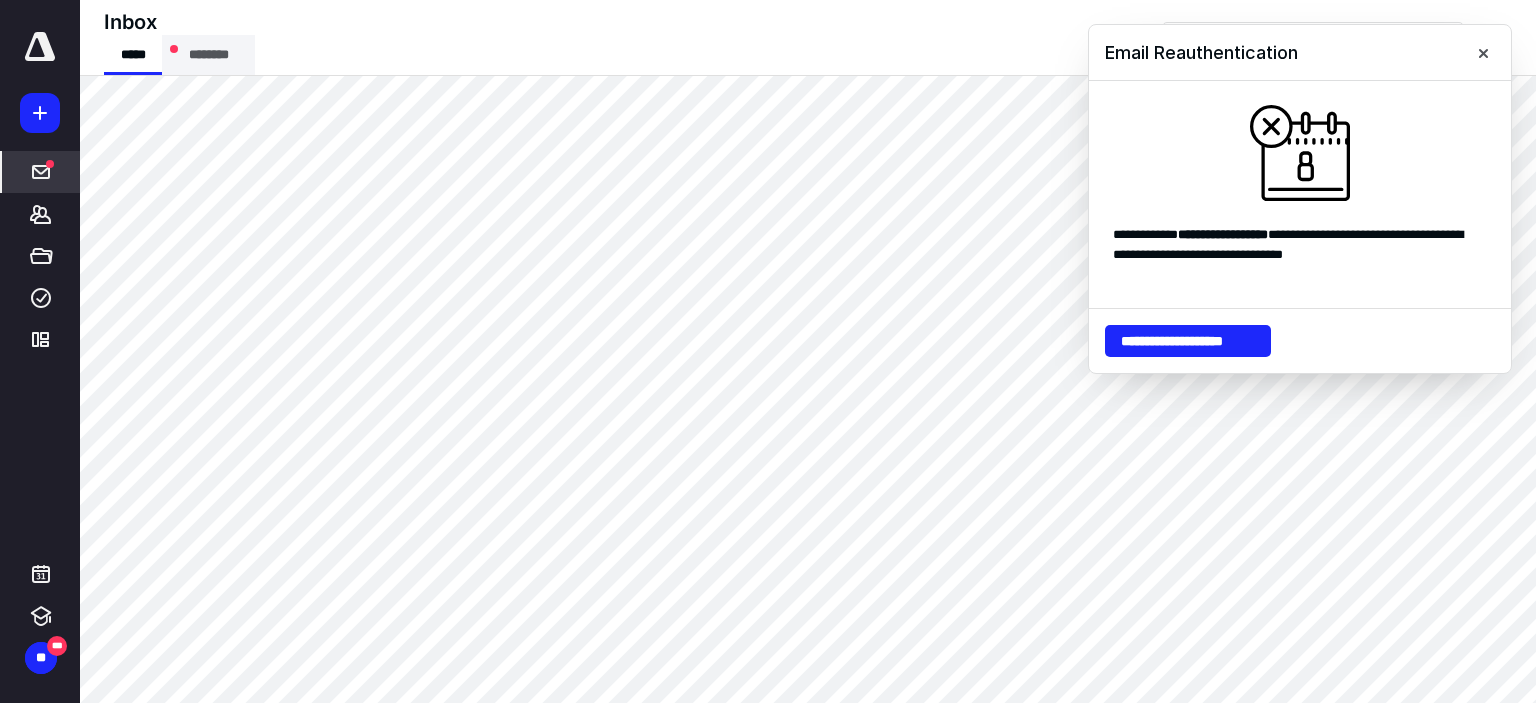click on "********" at bounding box center [208, 55] 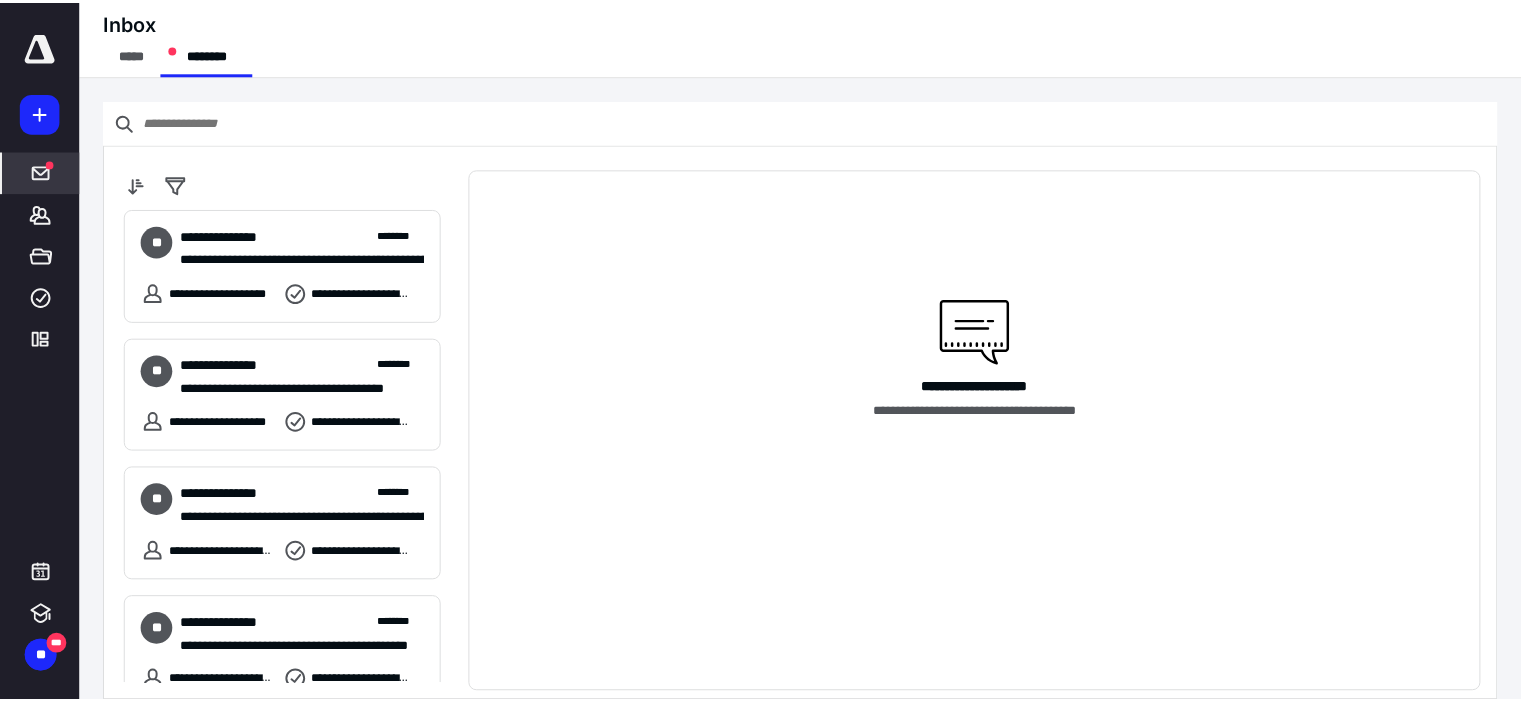 scroll, scrollTop: 300, scrollLeft: 0, axis: vertical 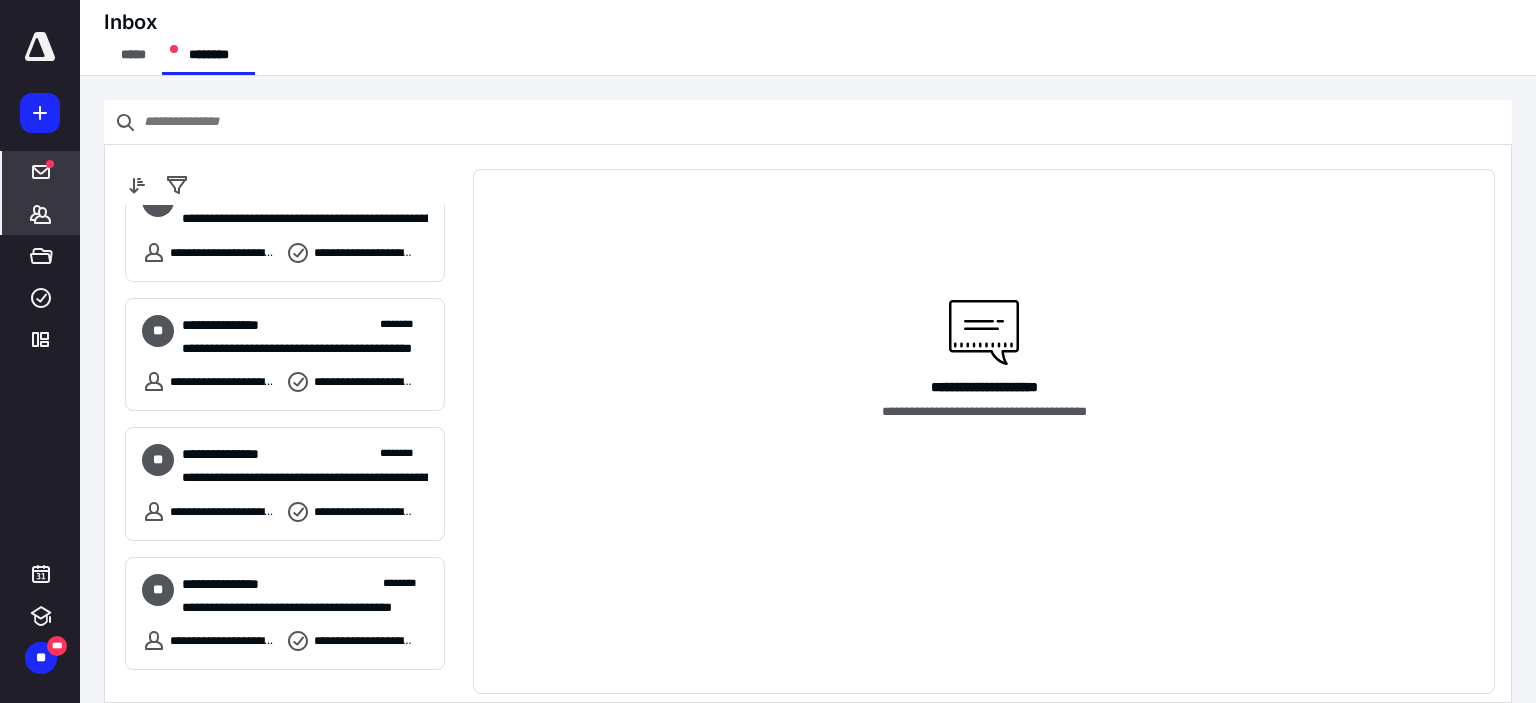 click 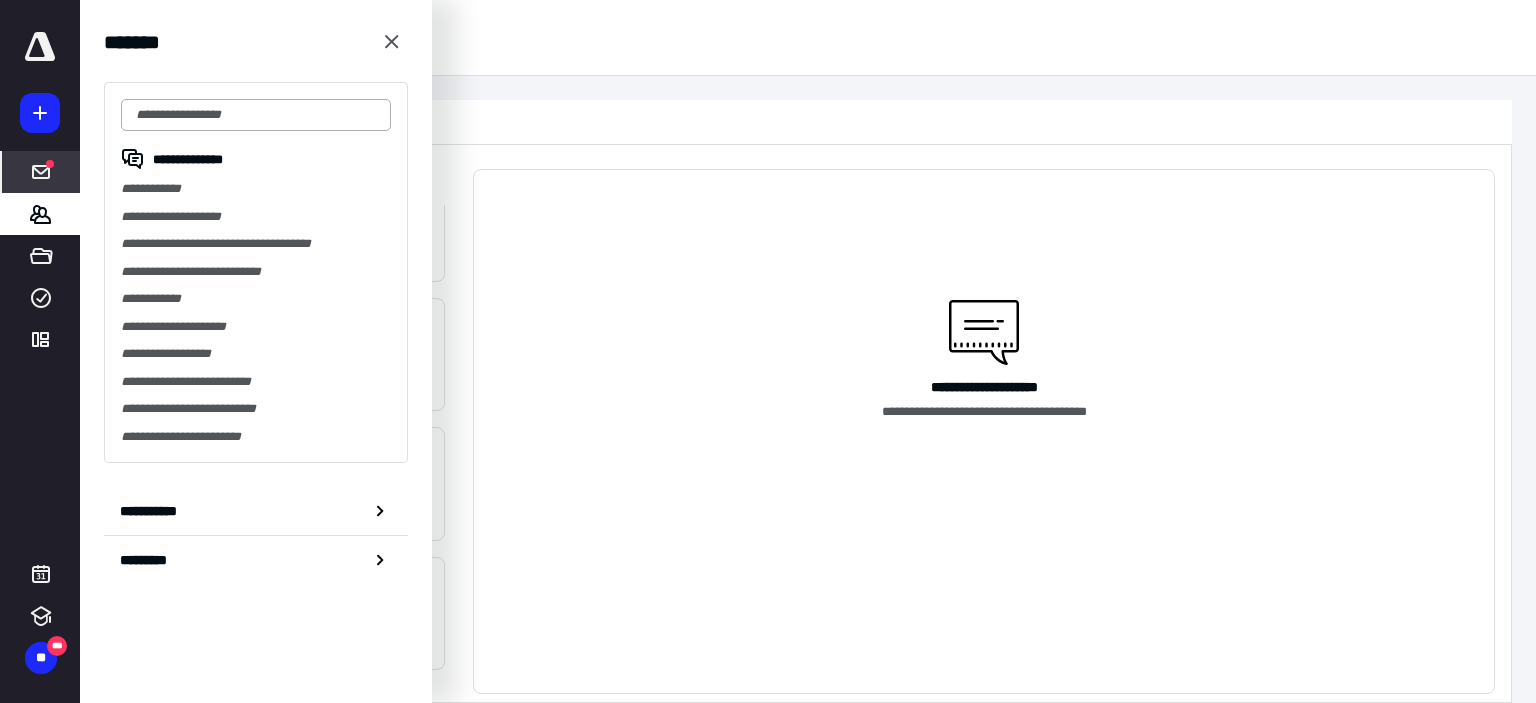 click at bounding box center (256, 115) 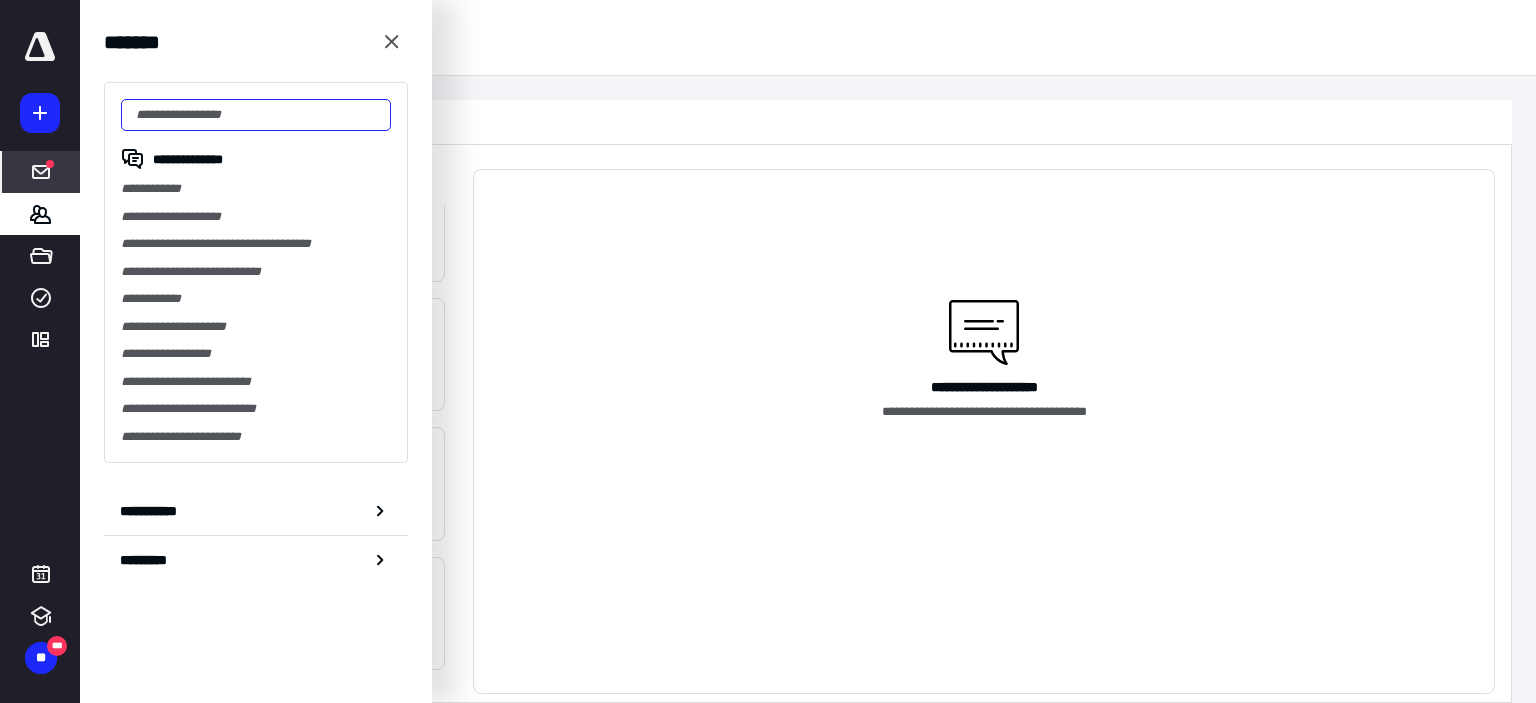 click at bounding box center (256, 115) 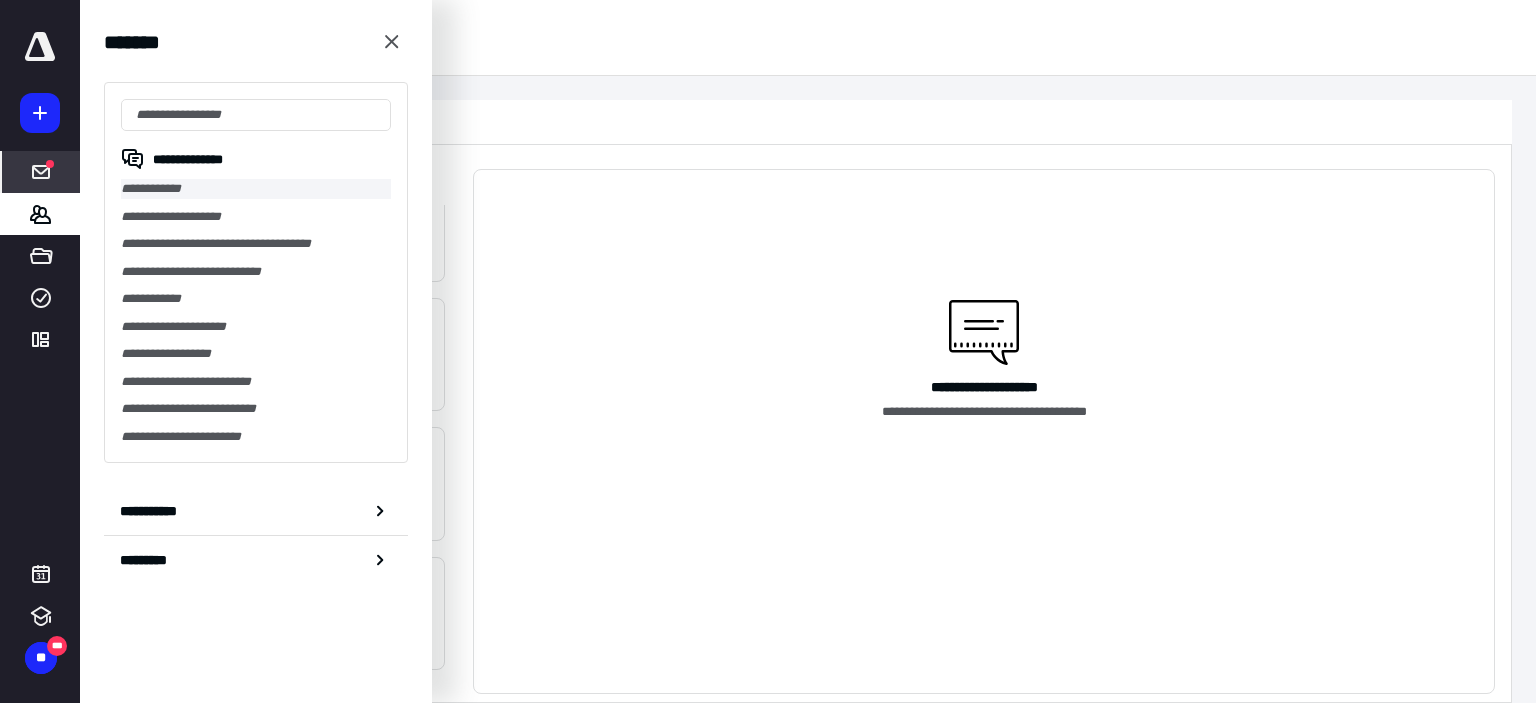 click on "**********" at bounding box center (256, 189) 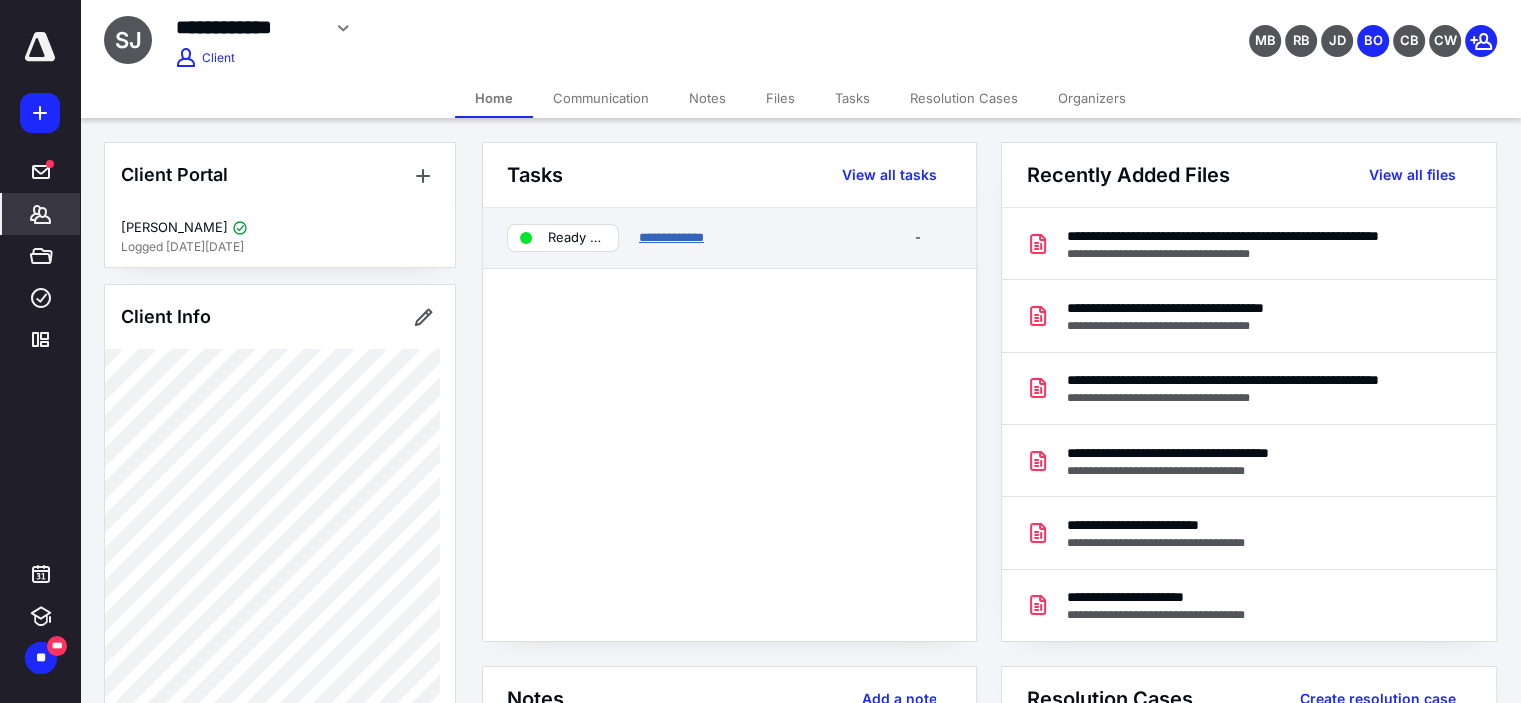 click on "**********" at bounding box center [671, 237] 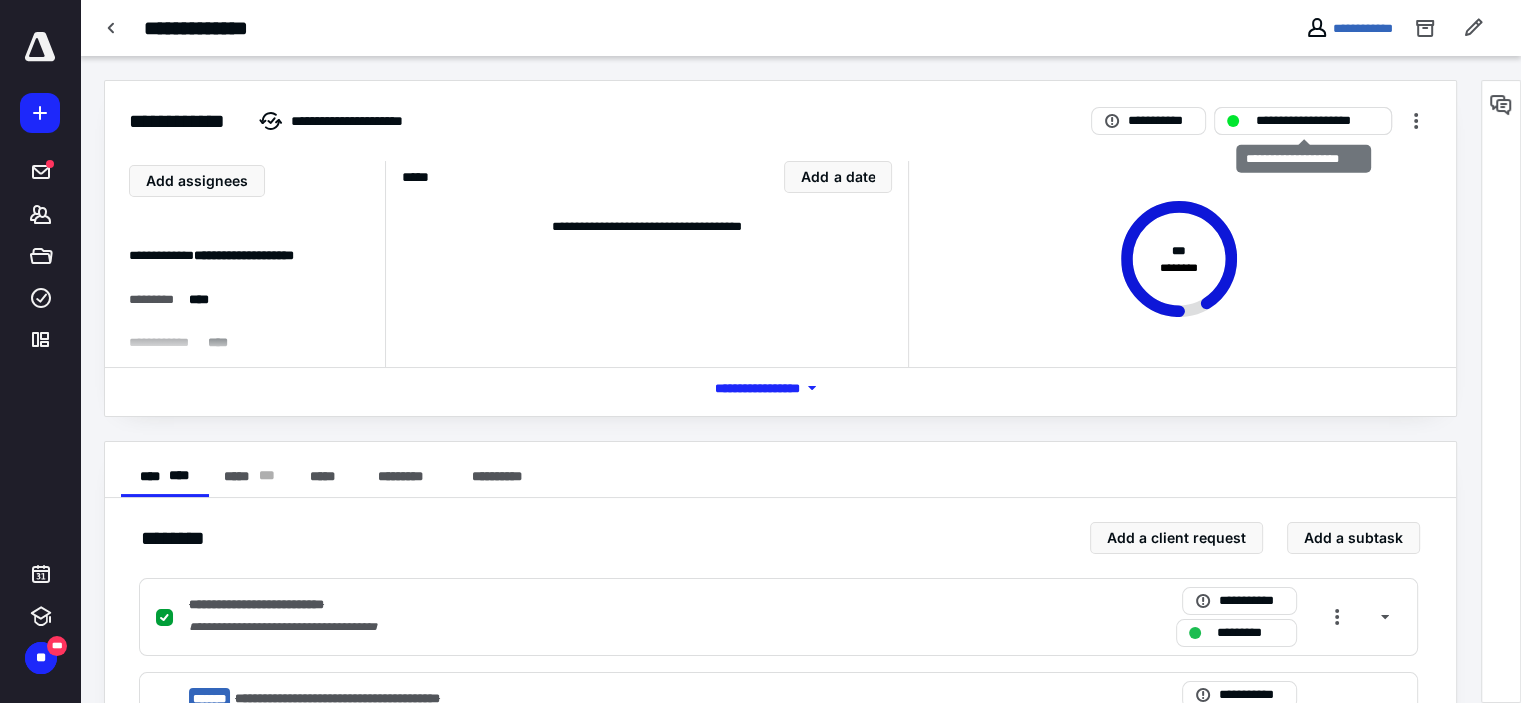 click on "**********" at bounding box center (1316, 121) 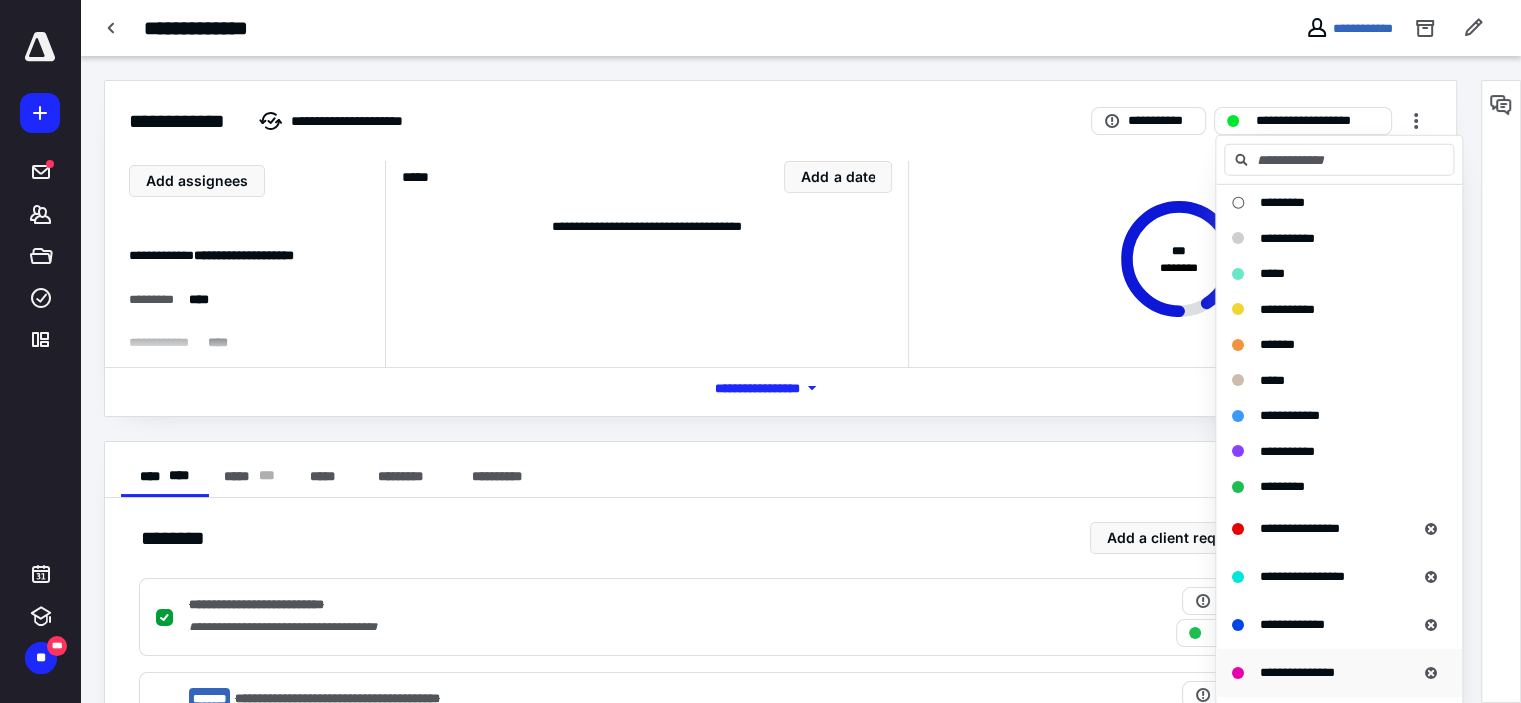 scroll, scrollTop: 300, scrollLeft: 0, axis: vertical 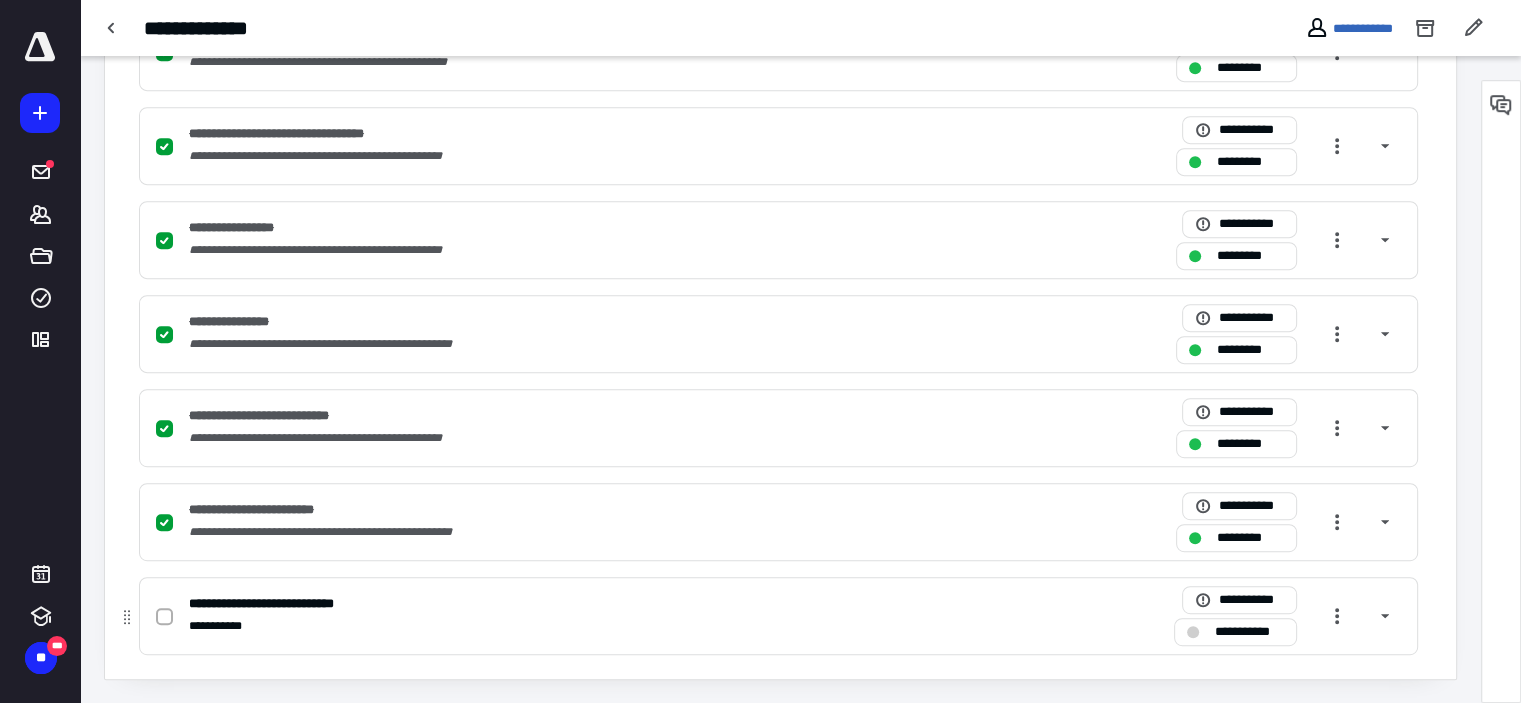 click 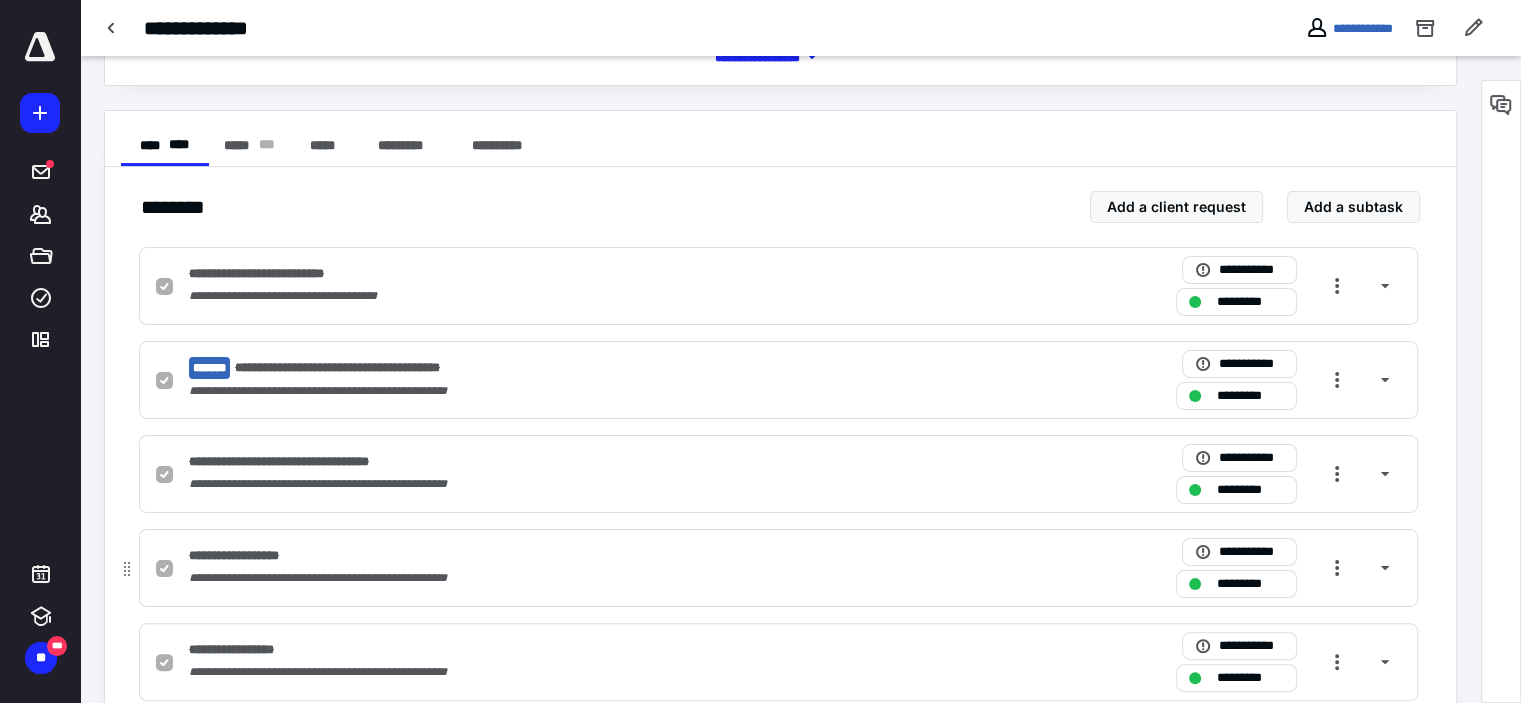 scroll, scrollTop: 0, scrollLeft: 0, axis: both 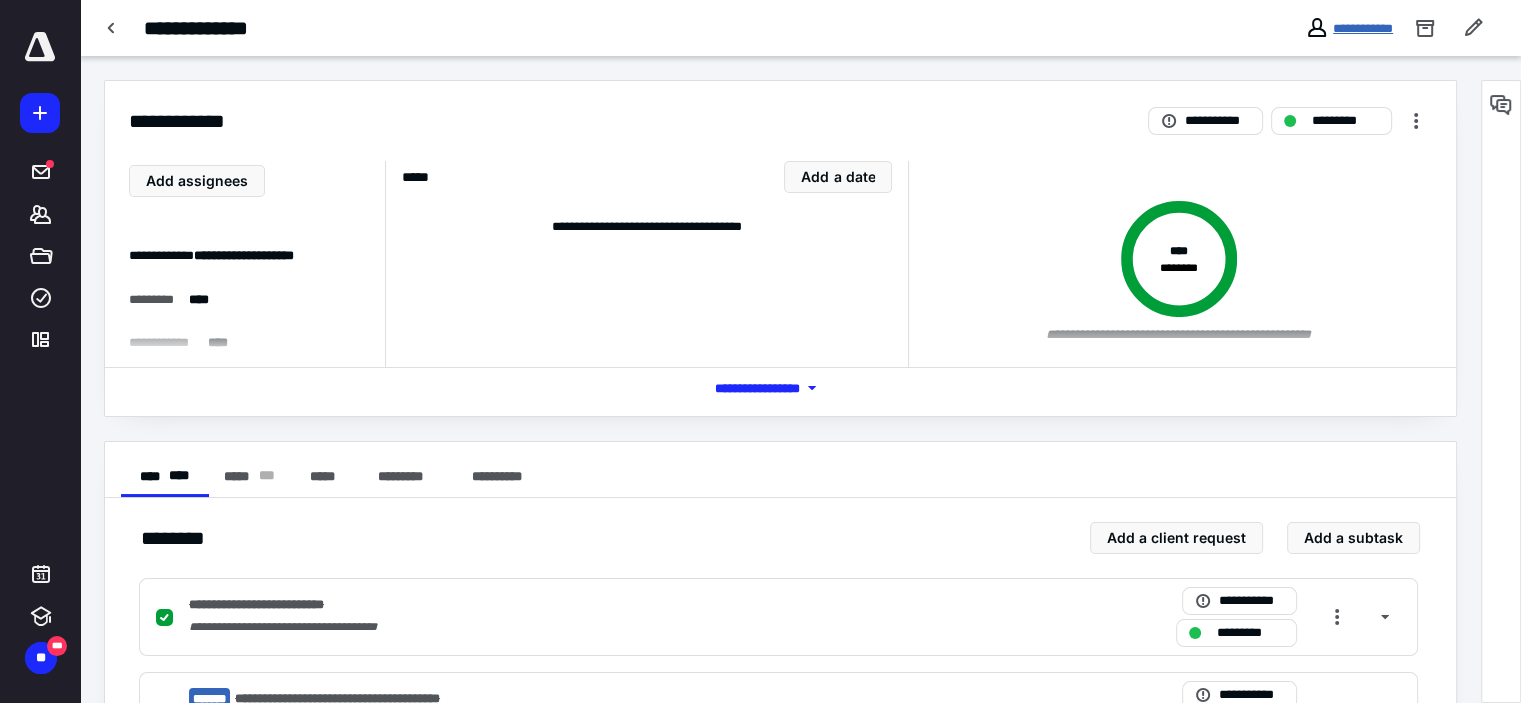 click on "**********" at bounding box center [1363, 28] 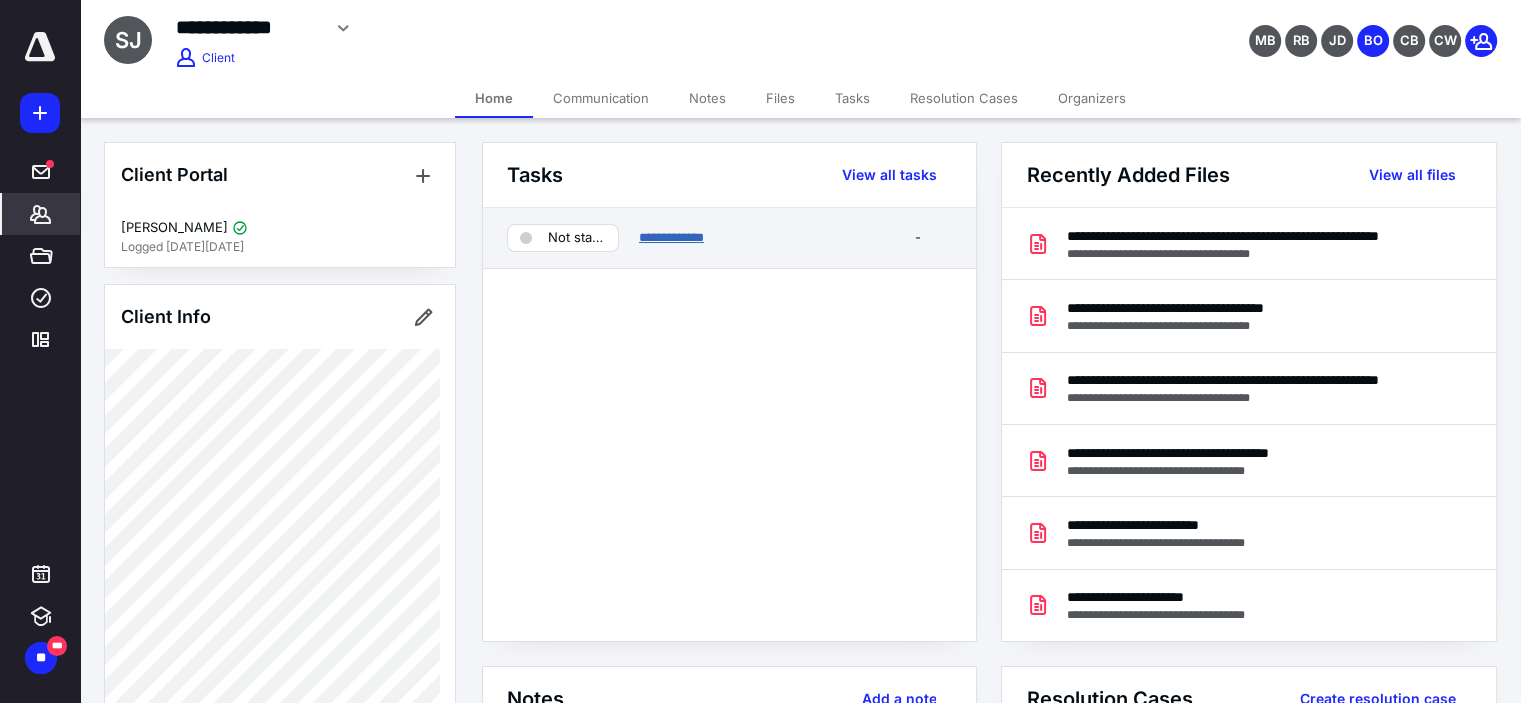click on "**********" at bounding box center (671, 237) 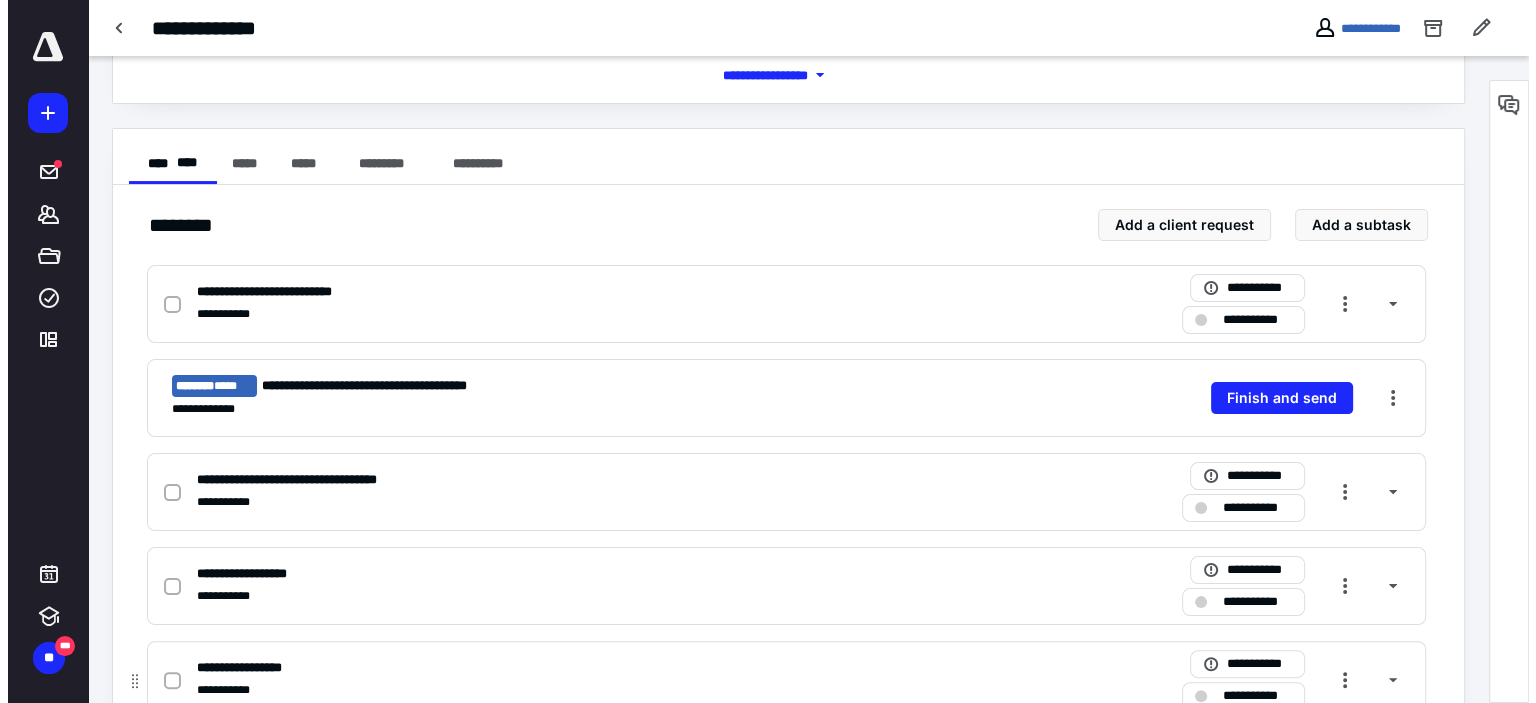 scroll, scrollTop: 400, scrollLeft: 0, axis: vertical 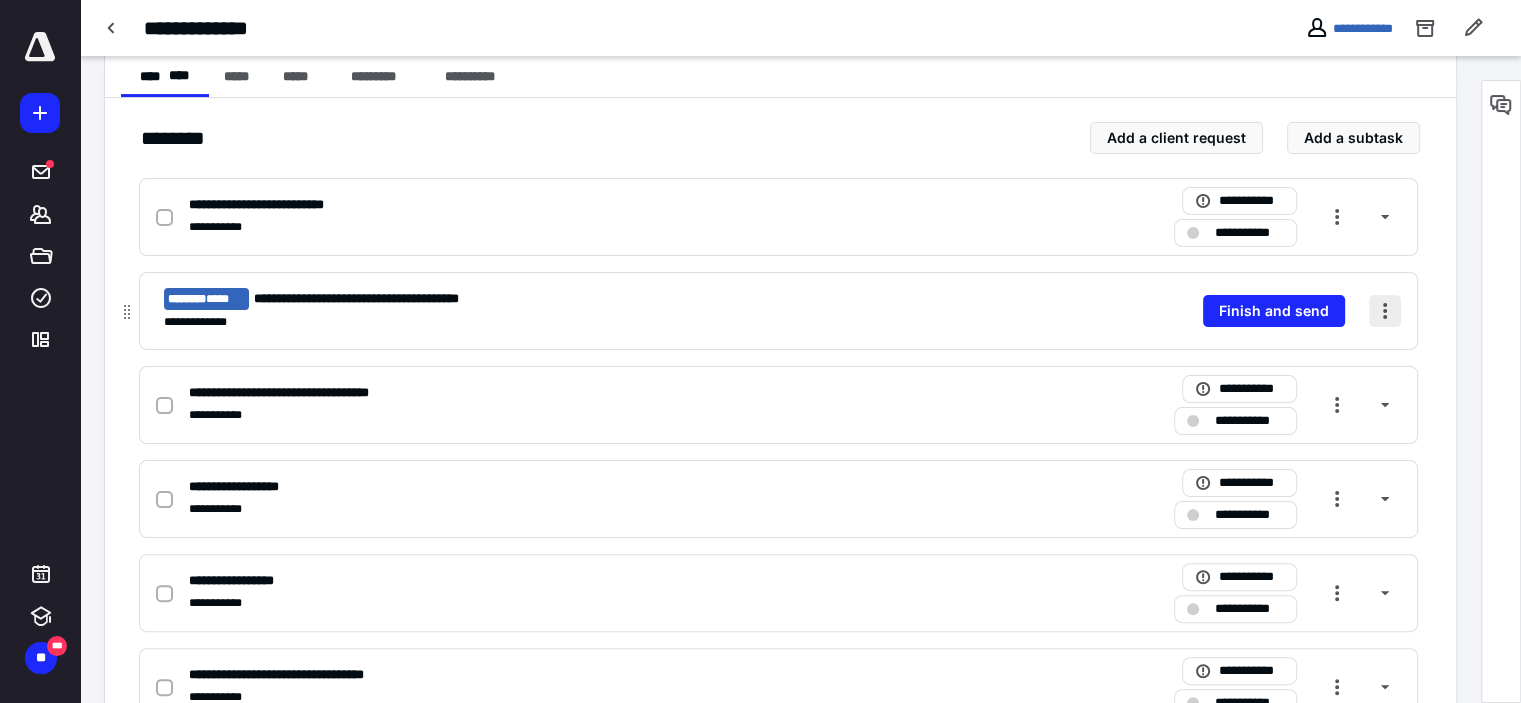 click at bounding box center (1385, 311) 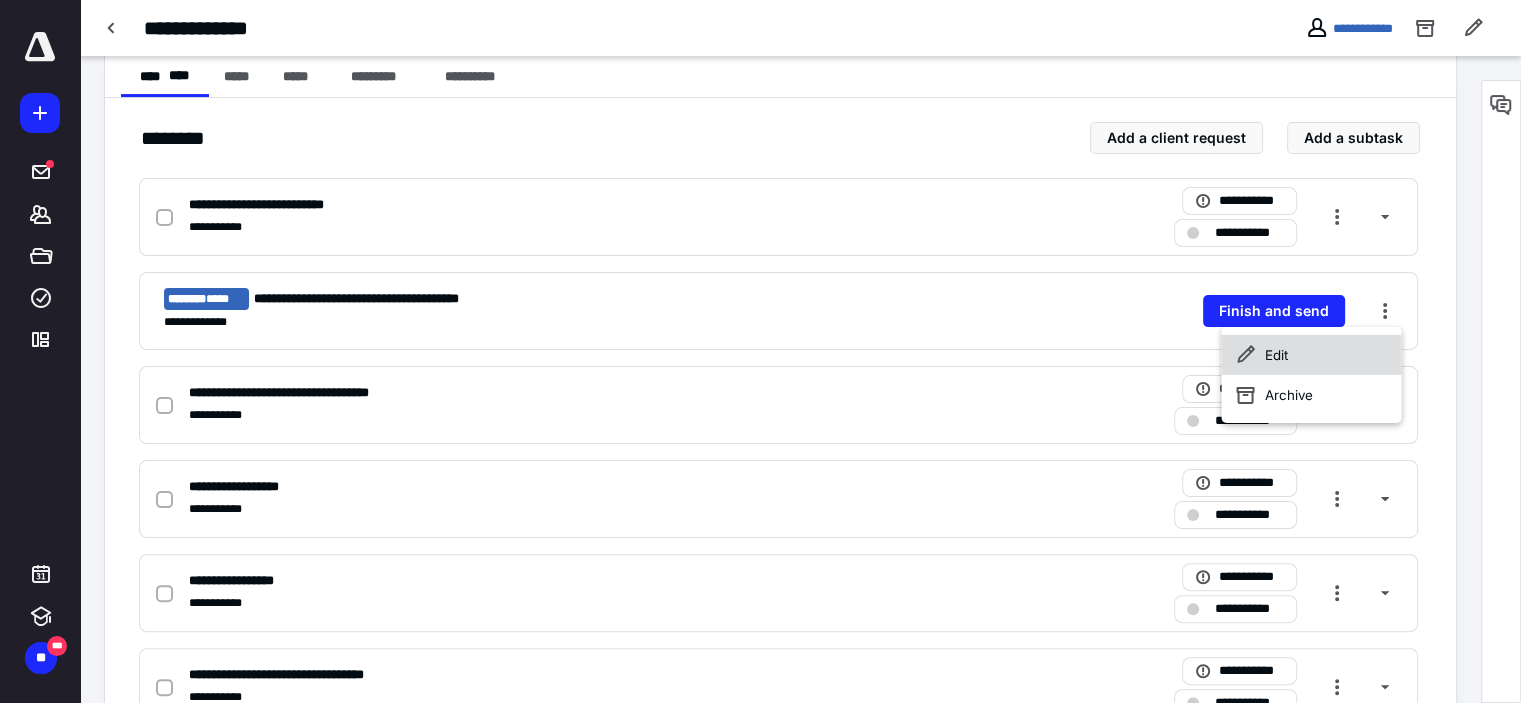 click on "Edit" at bounding box center (1311, 355) 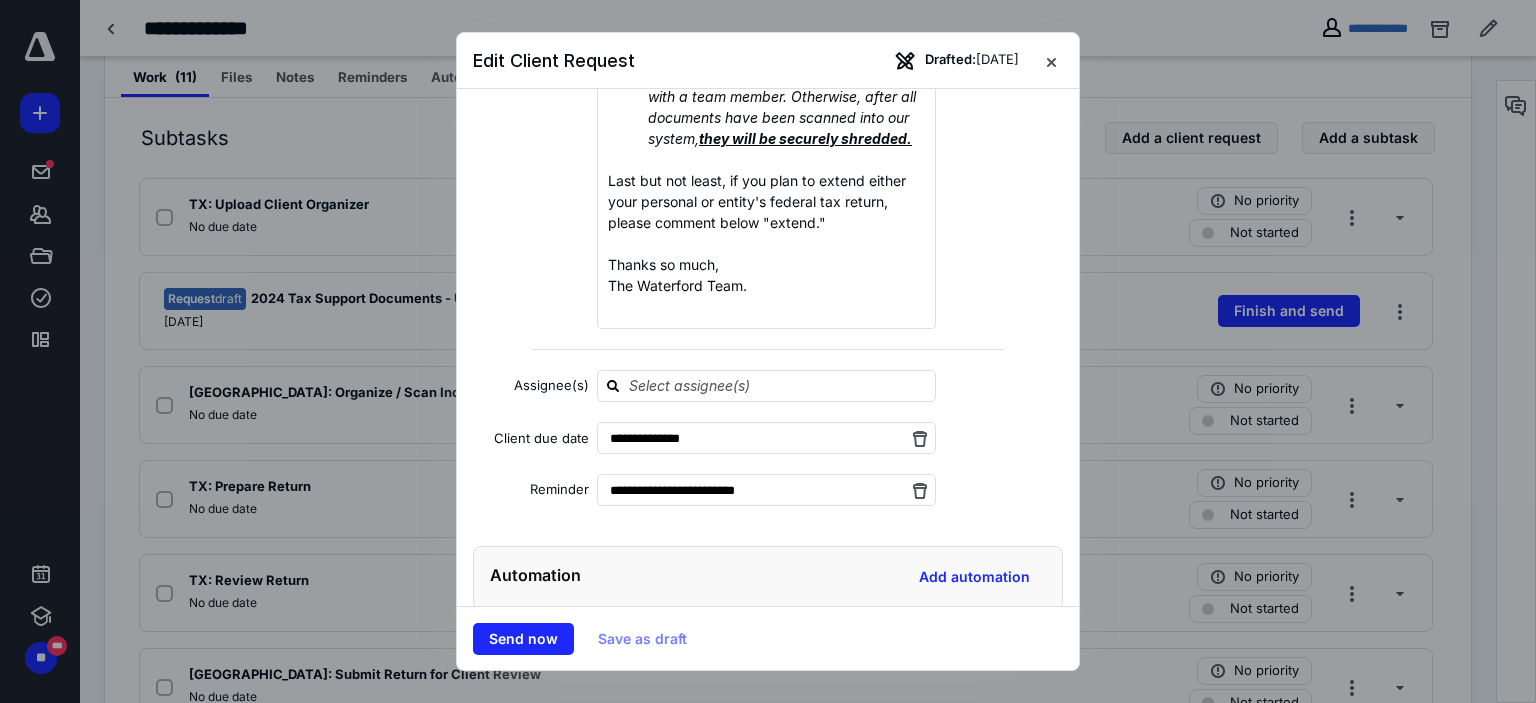 scroll, scrollTop: 978, scrollLeft: 0, axis: vertical 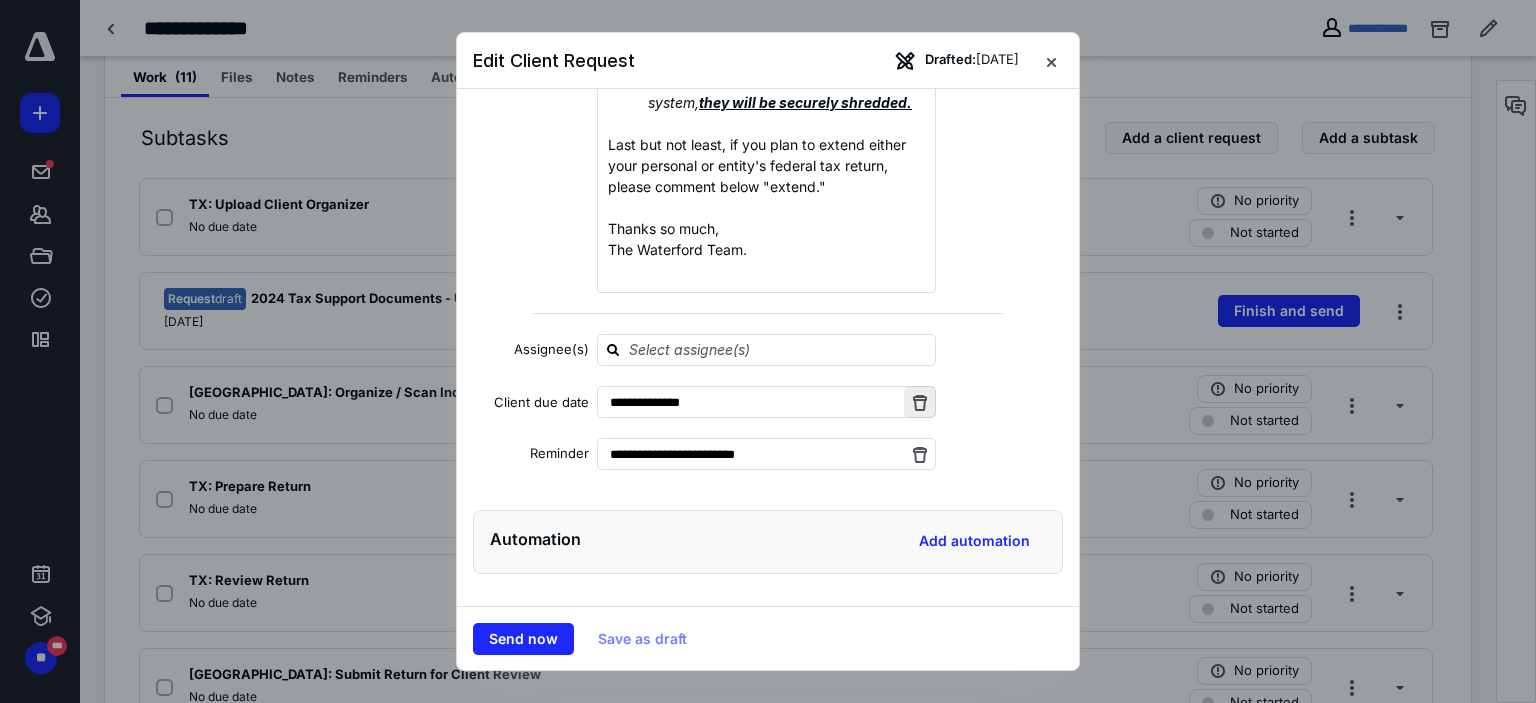 click at bounding box center (920, 402) 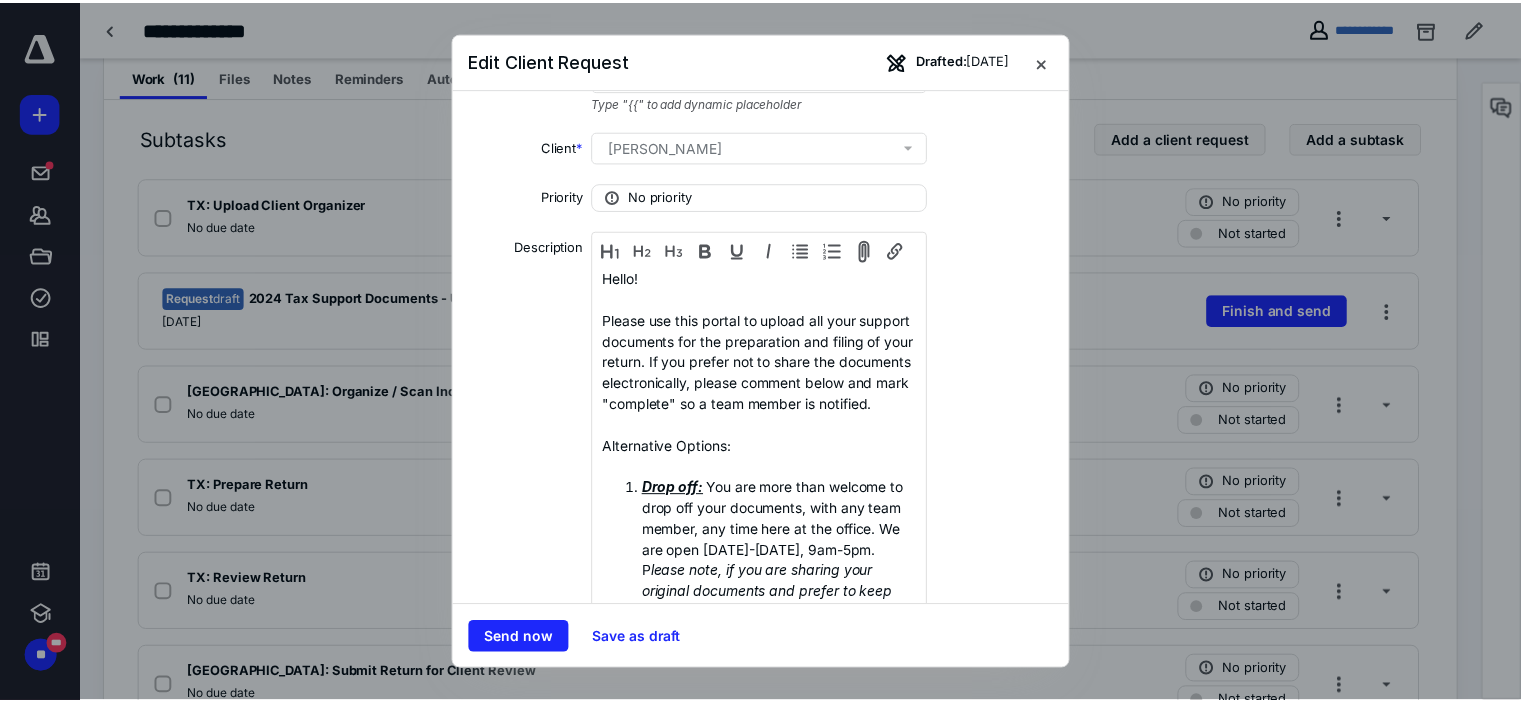 scroll, scrollTop: 0, scrollLeft: 0, axis: both 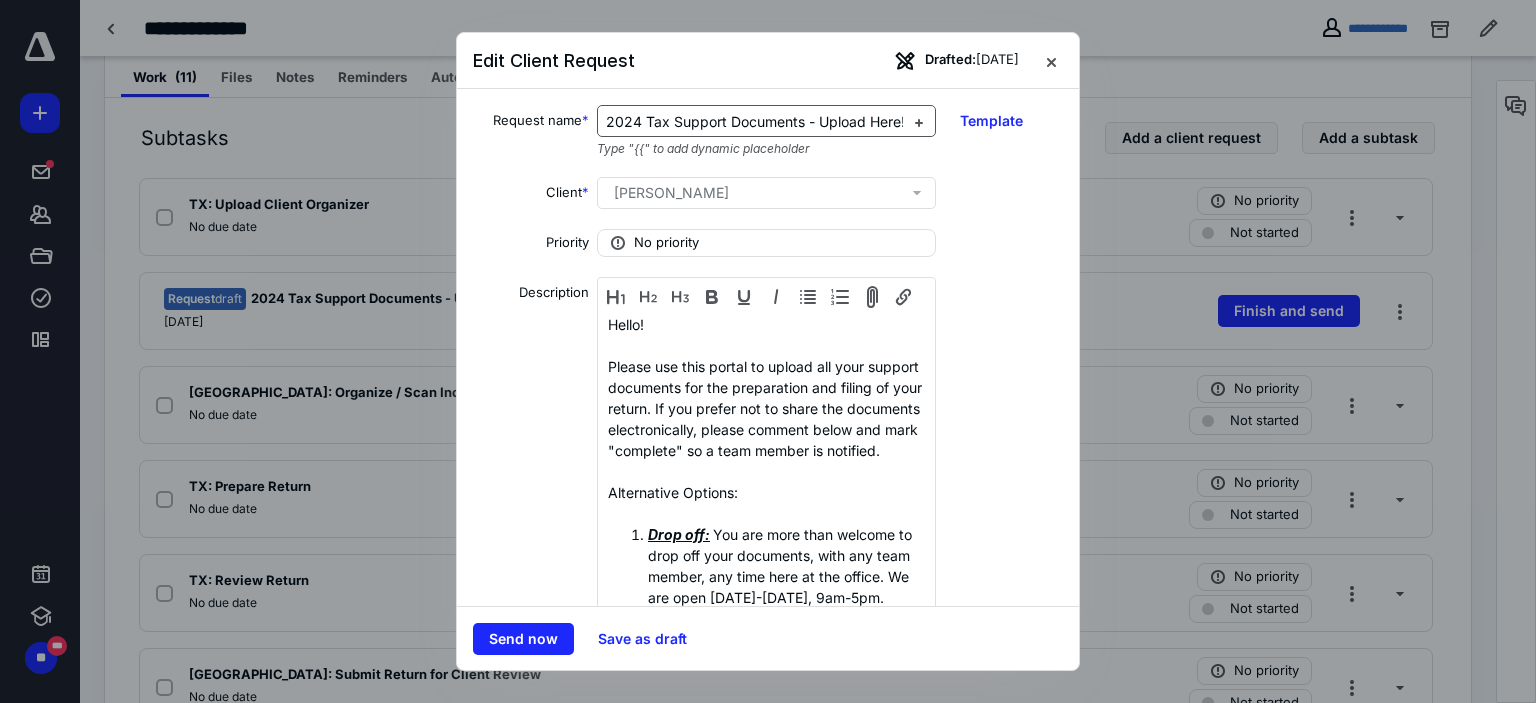 click on "2024 Tax Support Documents - Upload Here!" at bounding box center [755, 121] 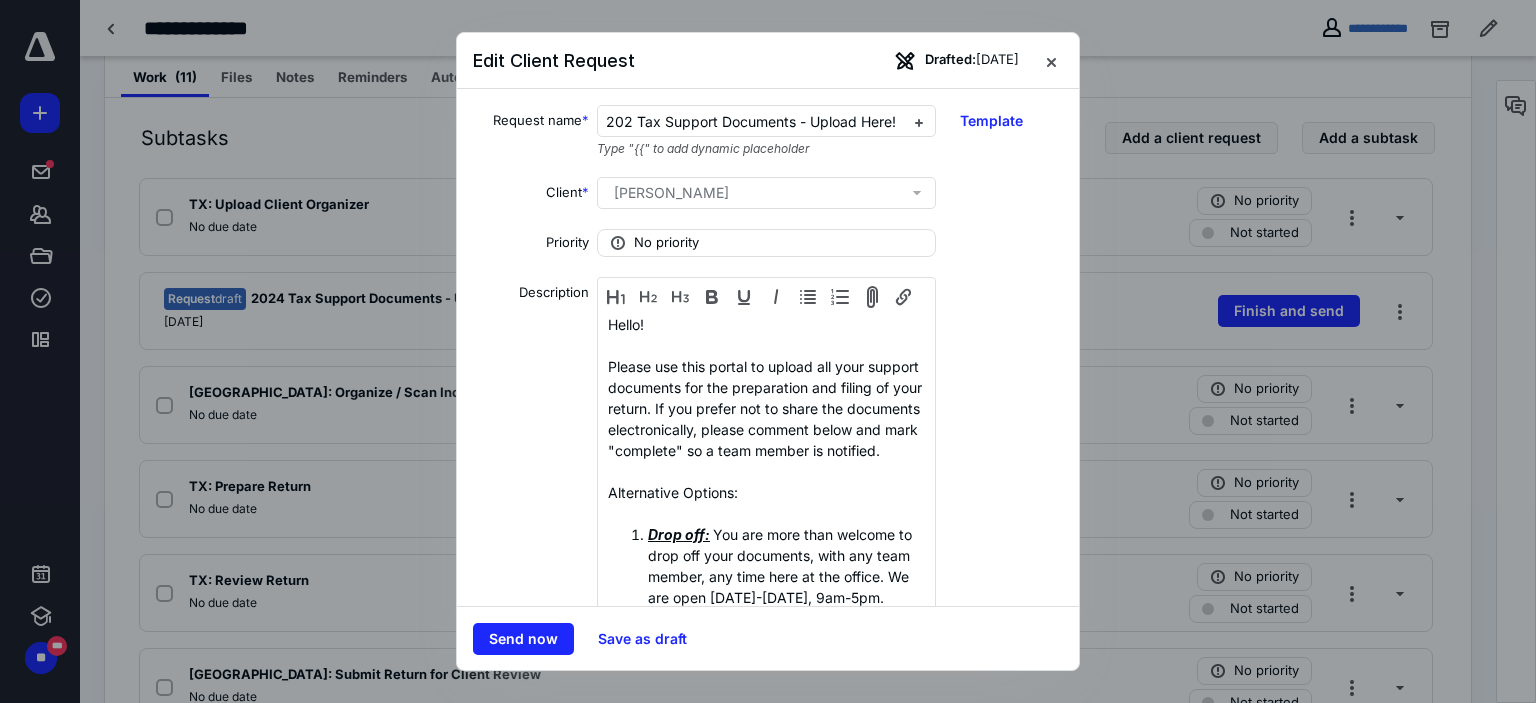 type 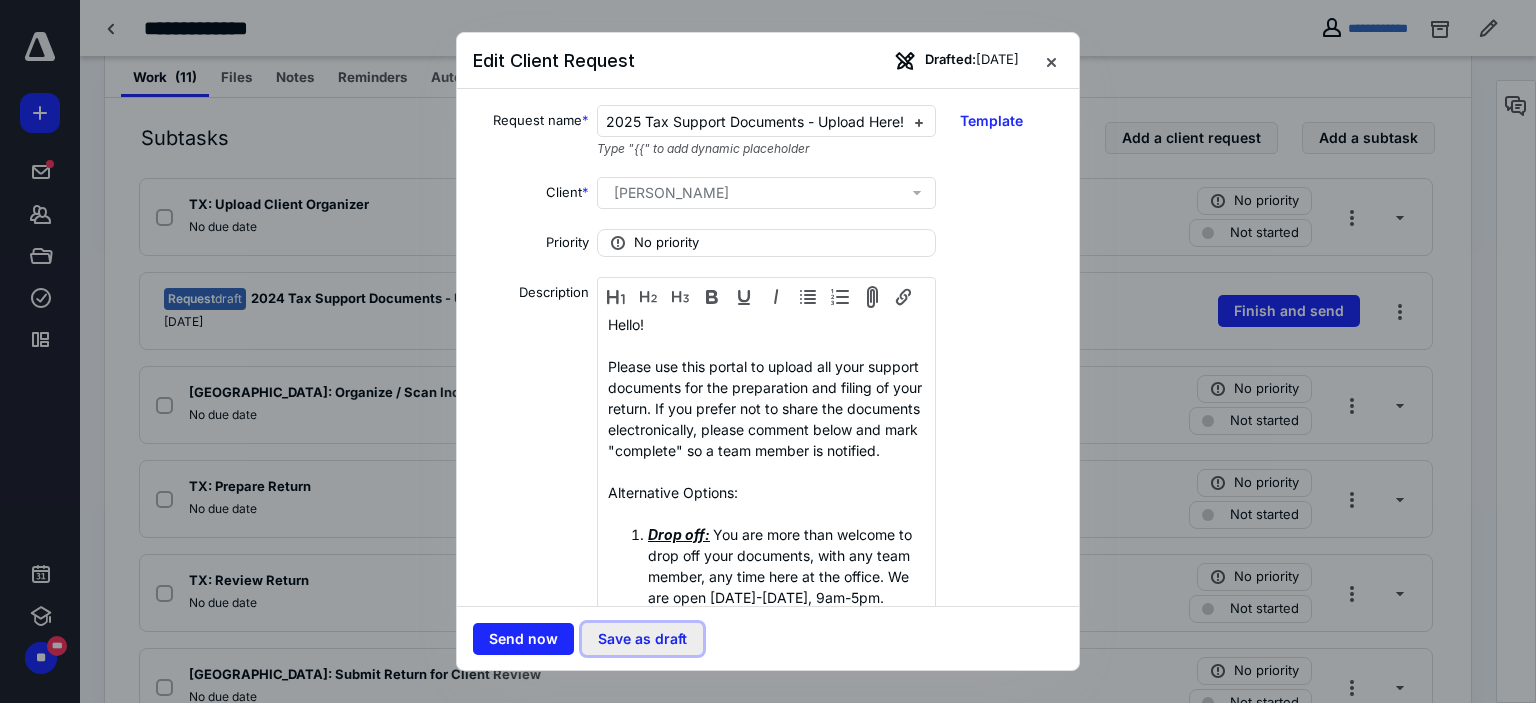 click on "Save as draft" at bounding box center (642, 639) 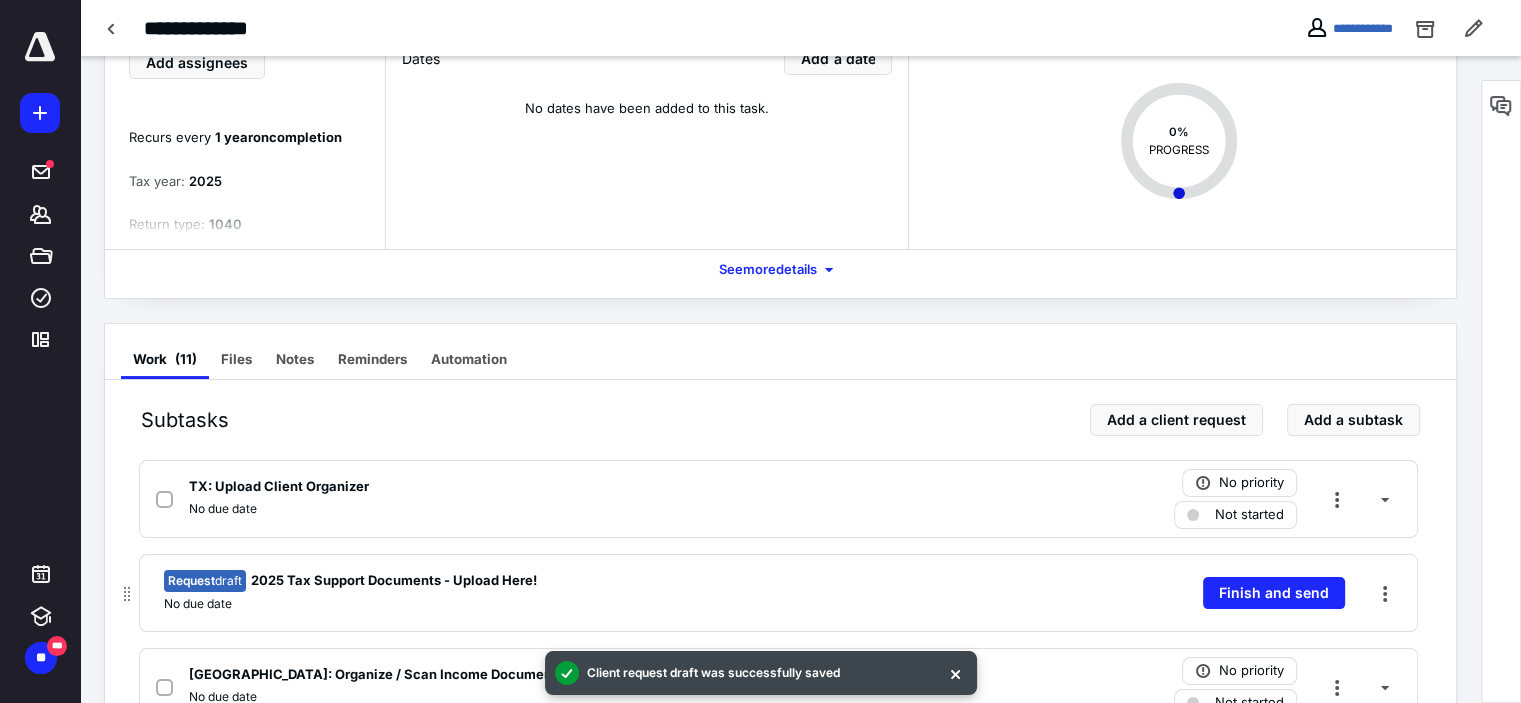 scroll, scrollTop: 0, scrollLeft: 0, axis: both 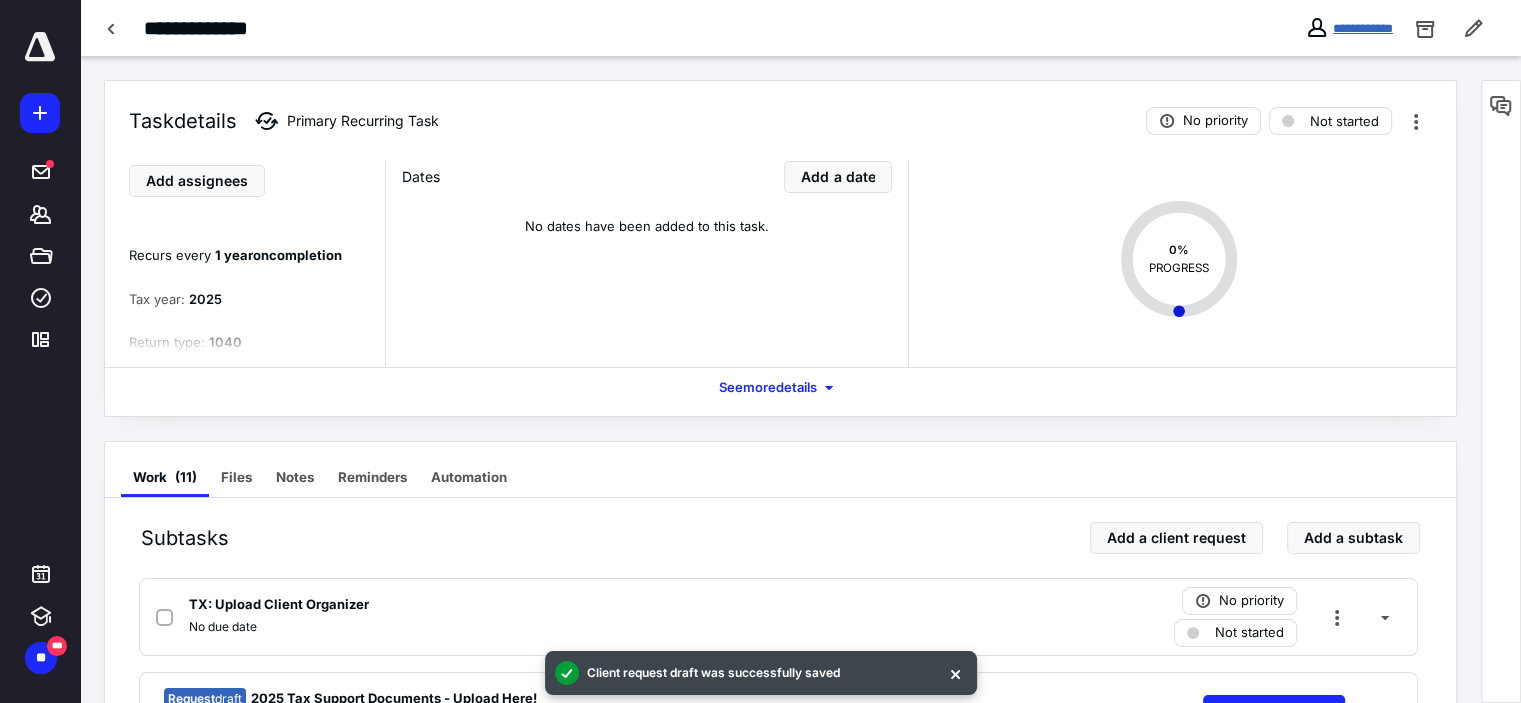 click on "**********" at bounding box center [1363, 28] 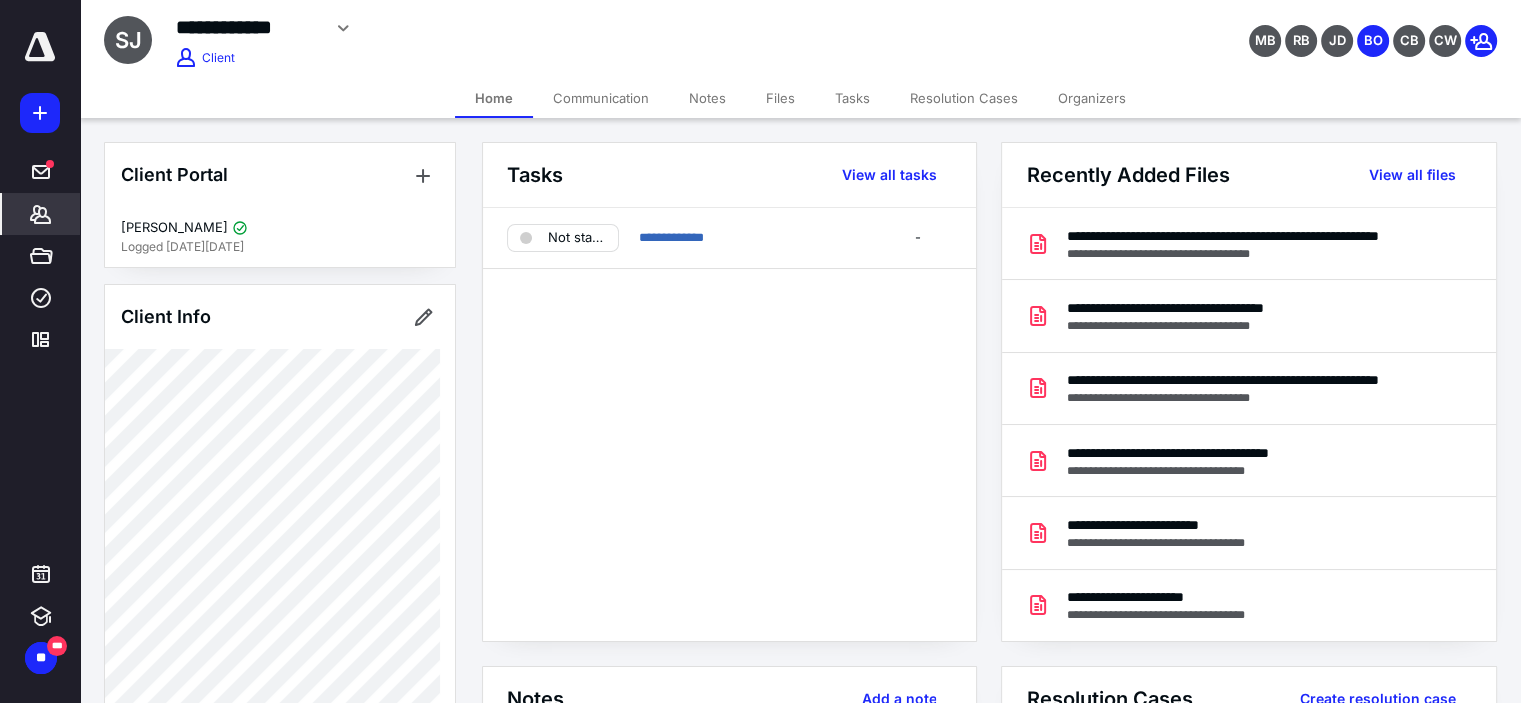 click 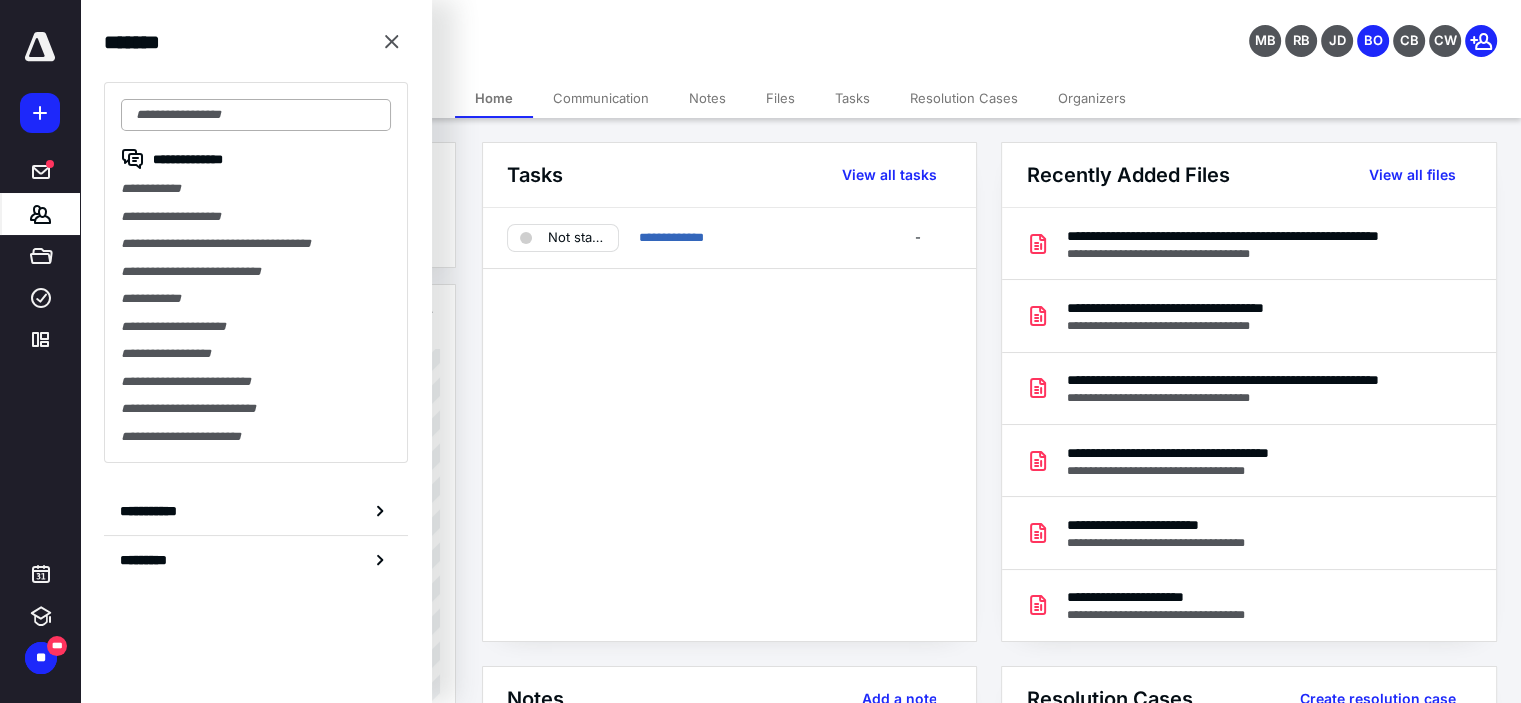click at bounding box center [256, 115] 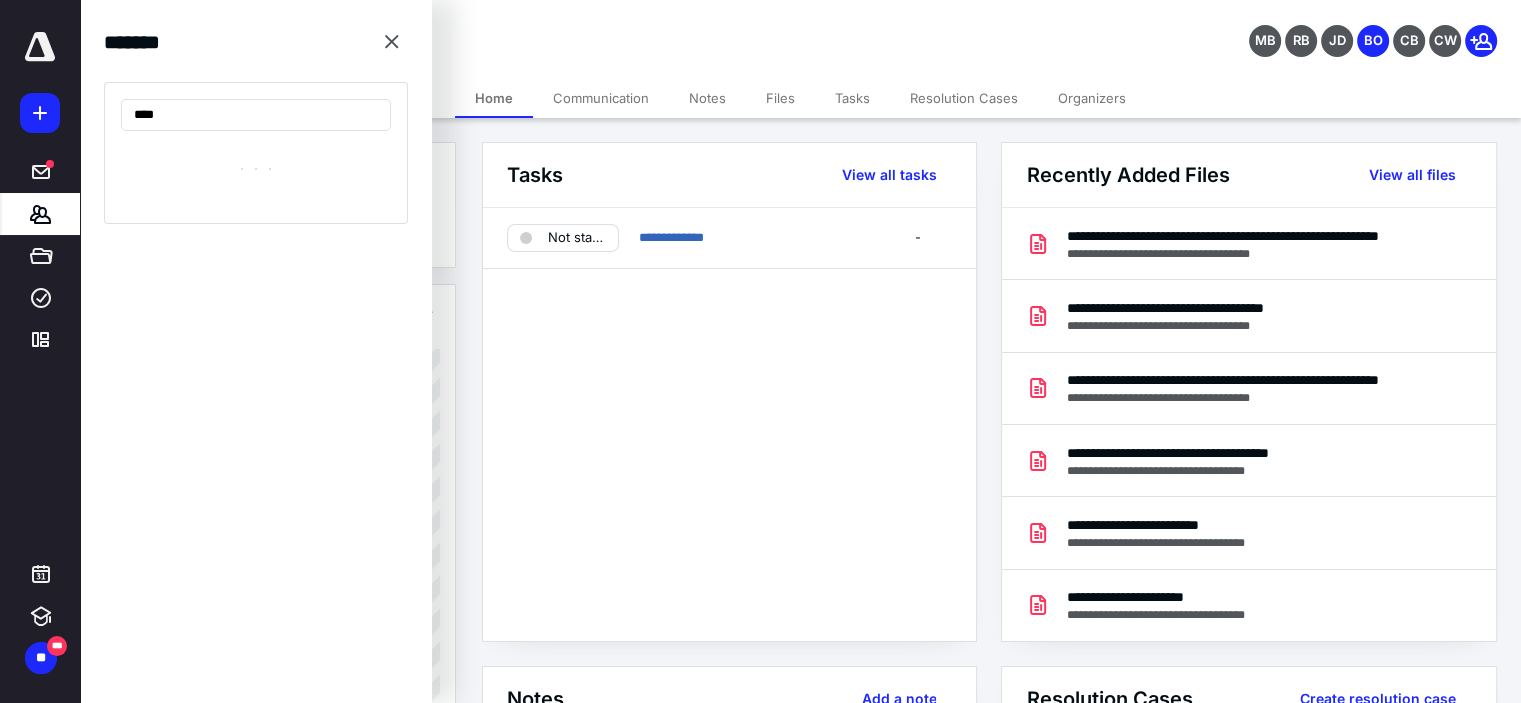 type on "*****" 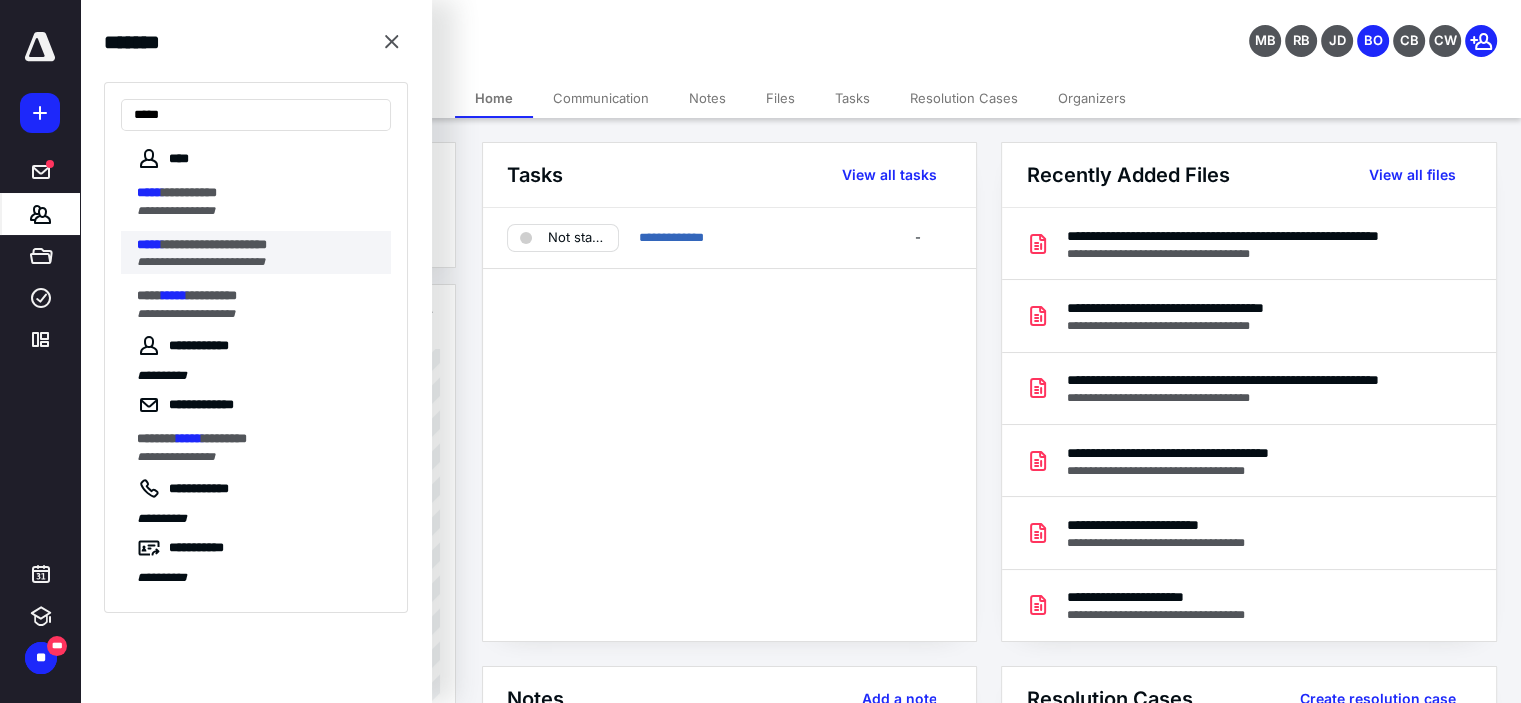 click on "**********" at bounding box center [201, 262] 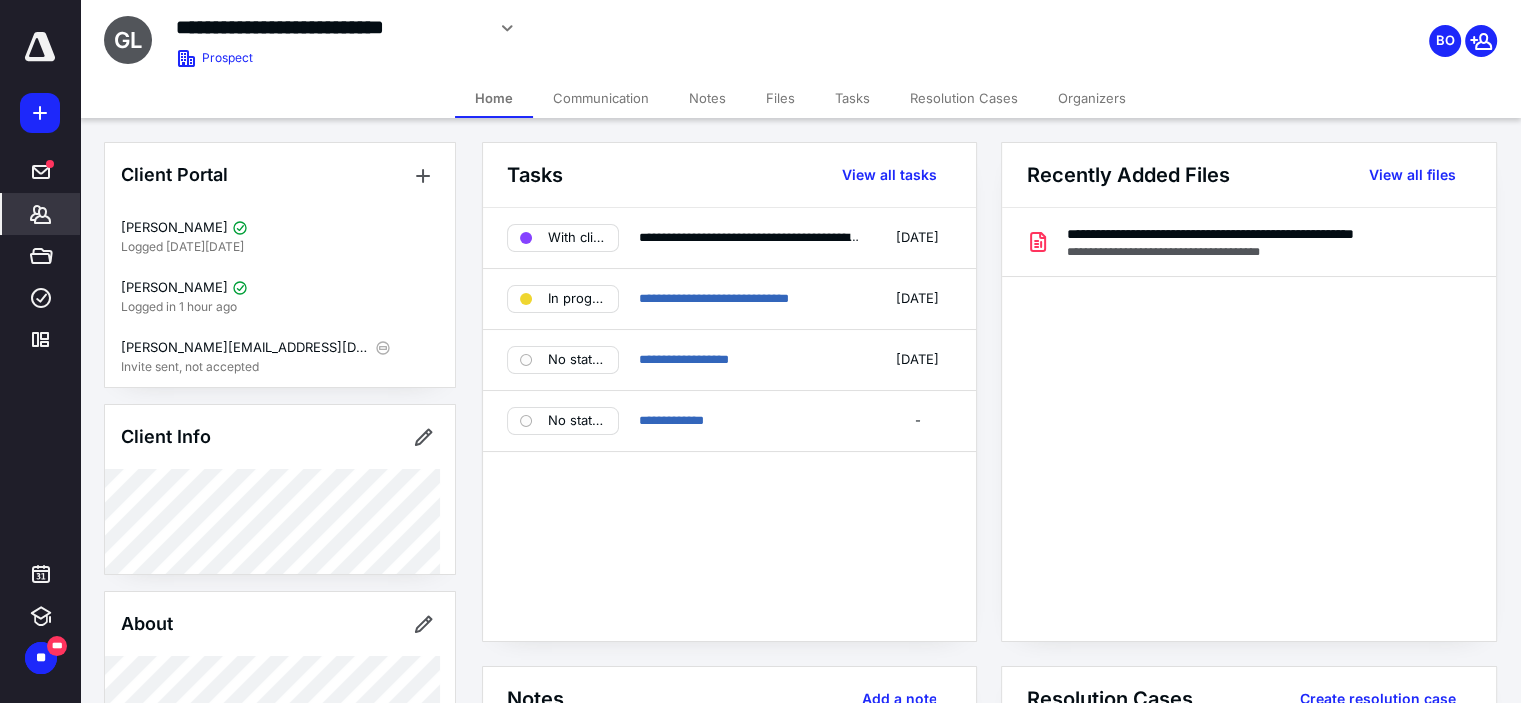 click on "*******" at bounding box center (41, 214) 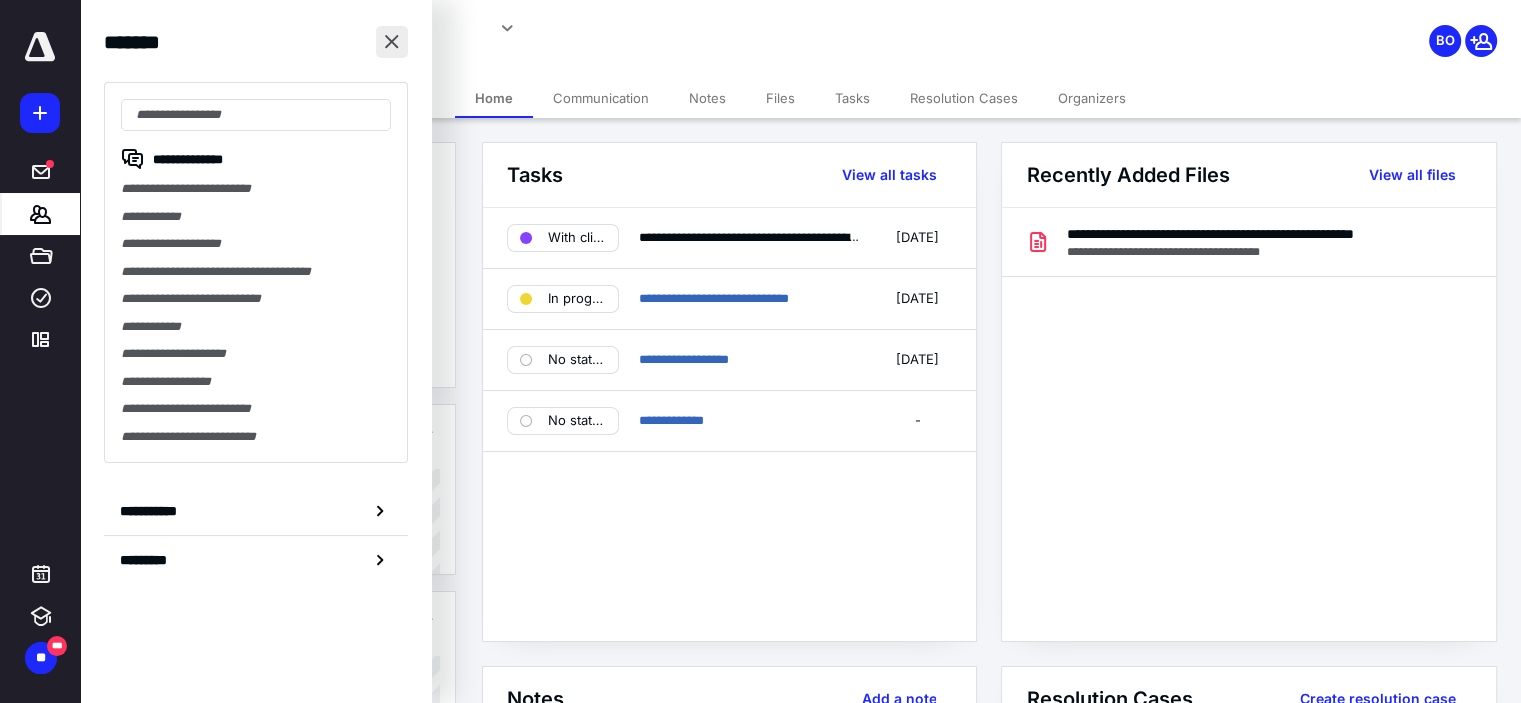 click at bounding box center (392, 42) 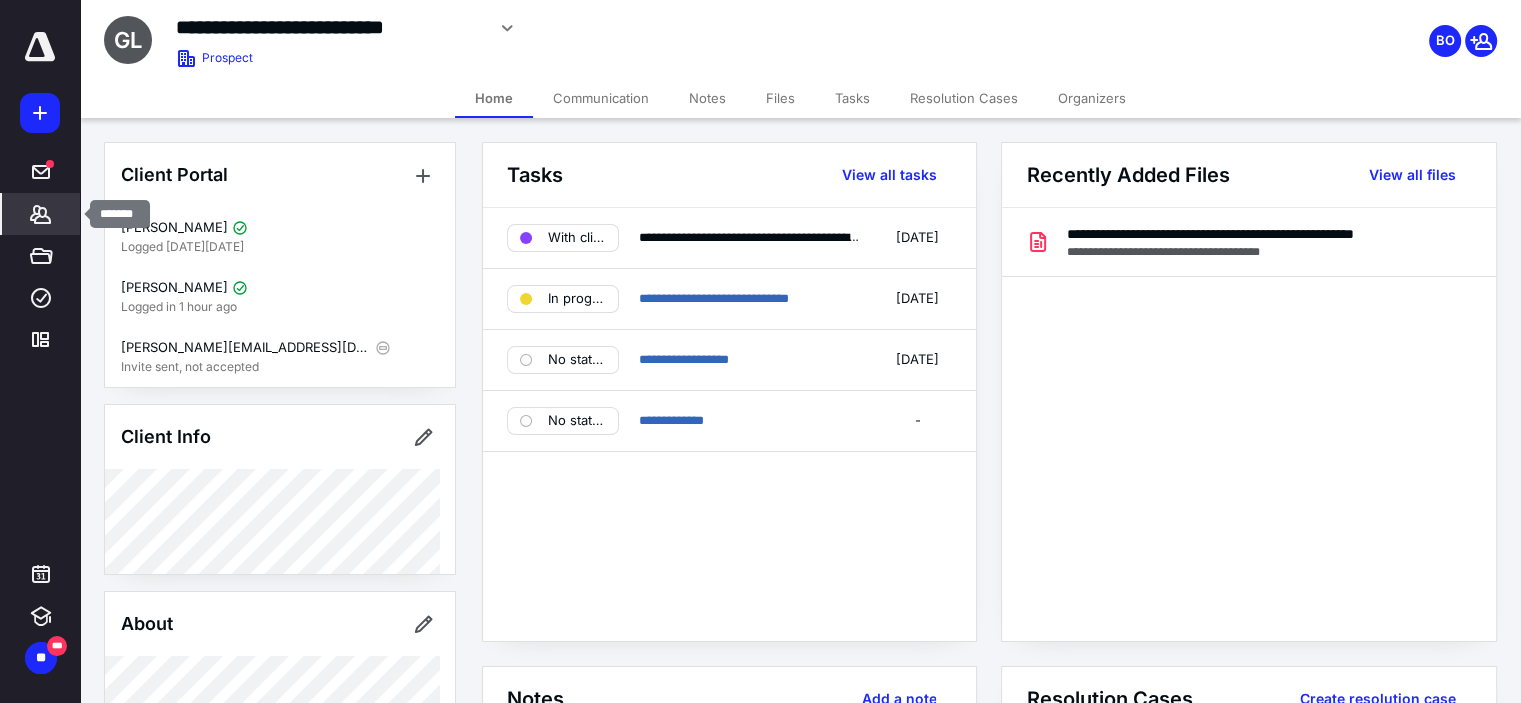 click on "*******" at bounding box center (41, 214) 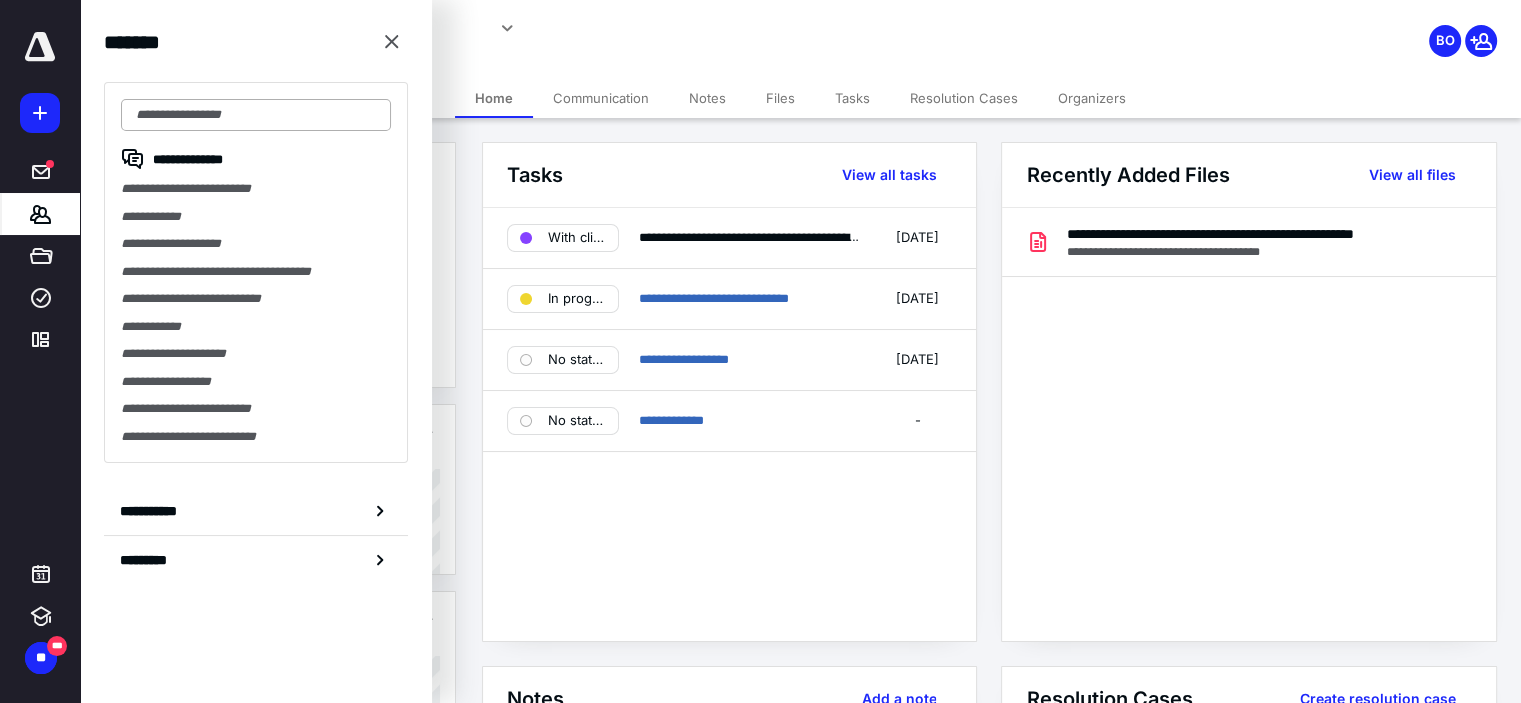 click at bounding box center [256, 115] 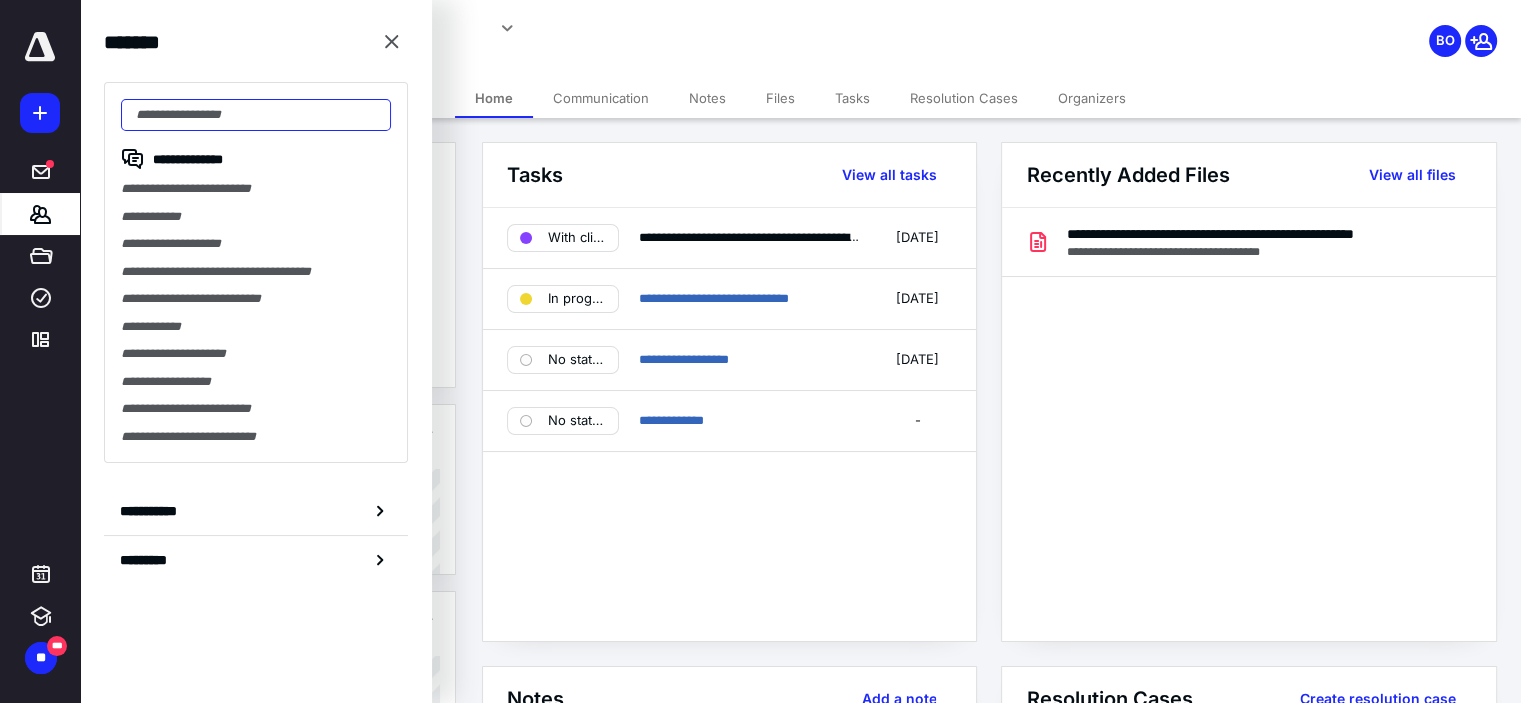 click at bounding box center (256, 115) 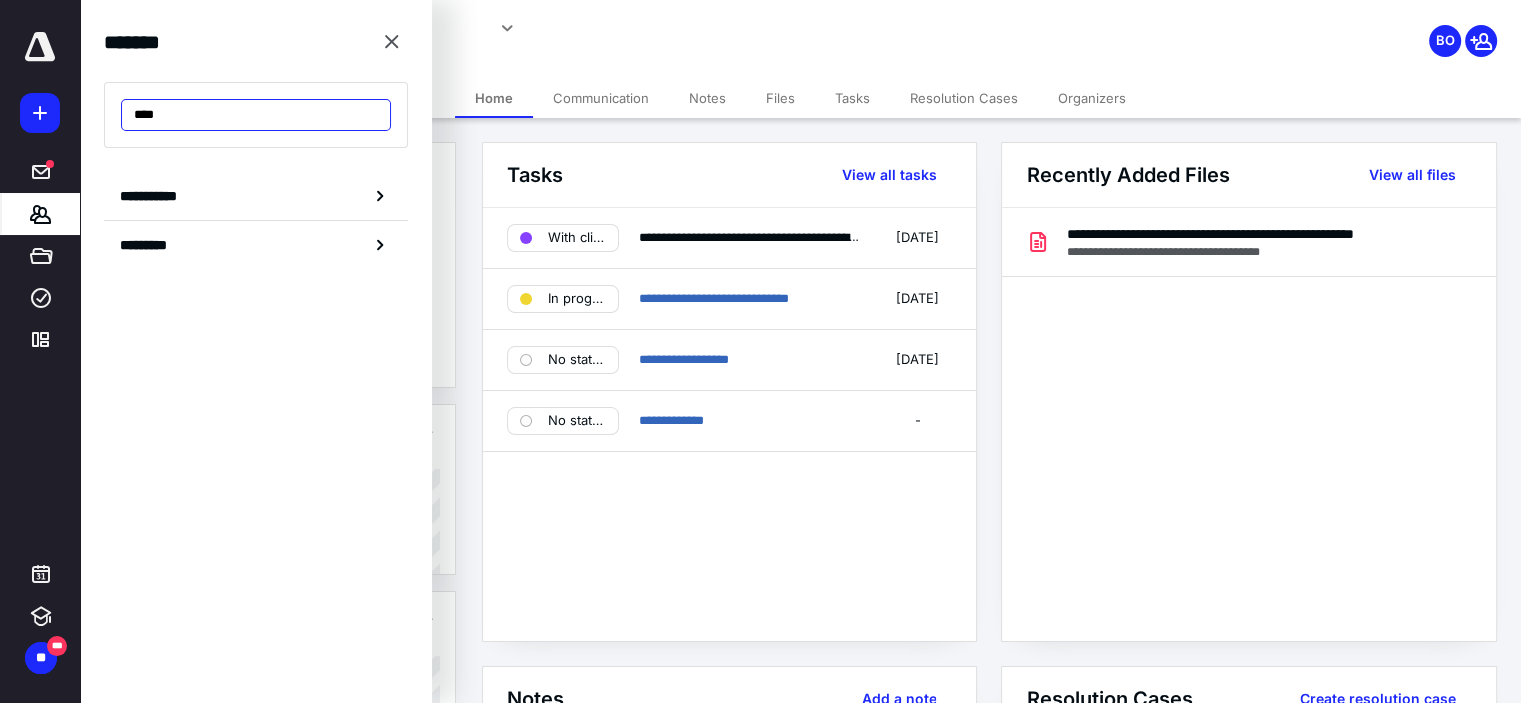 type on "***" 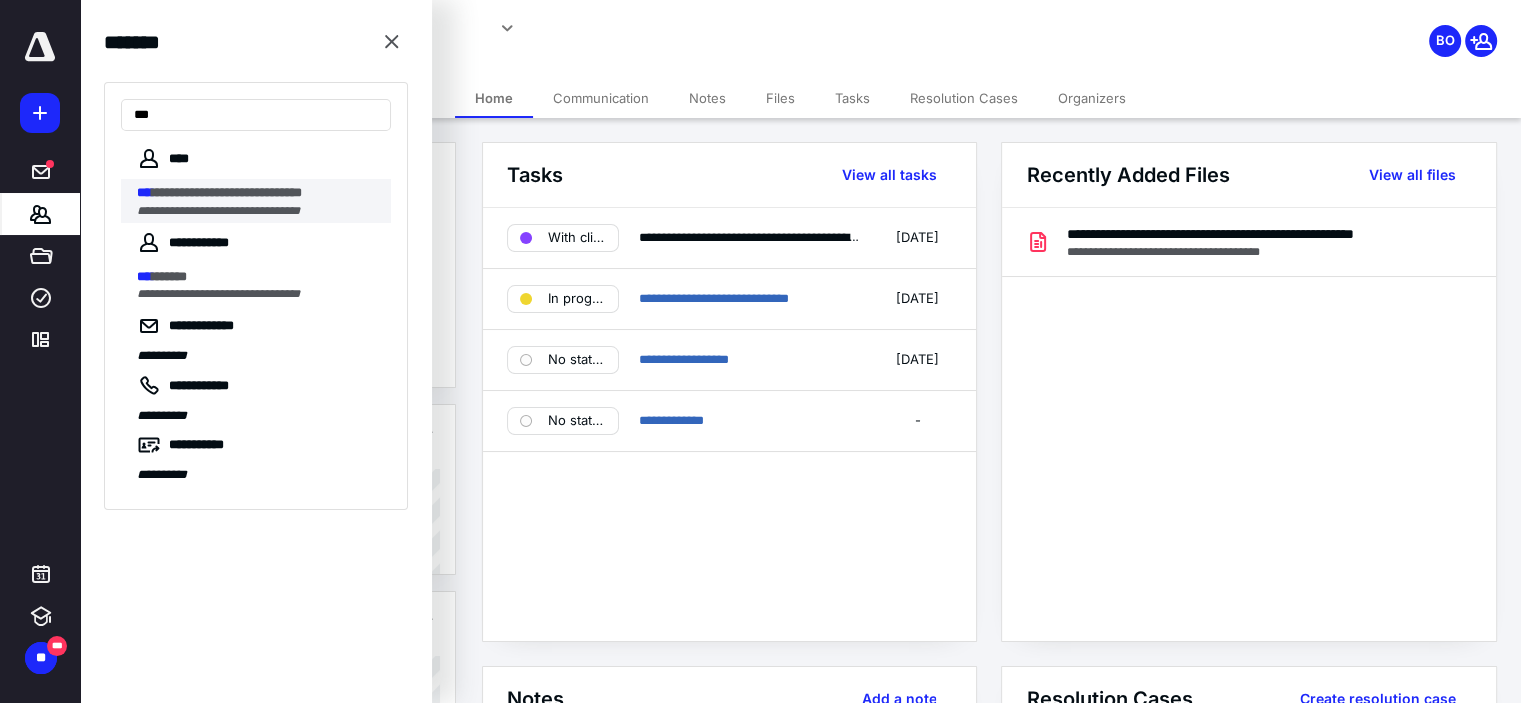 click on "**********" at bounding box center (227, 192) 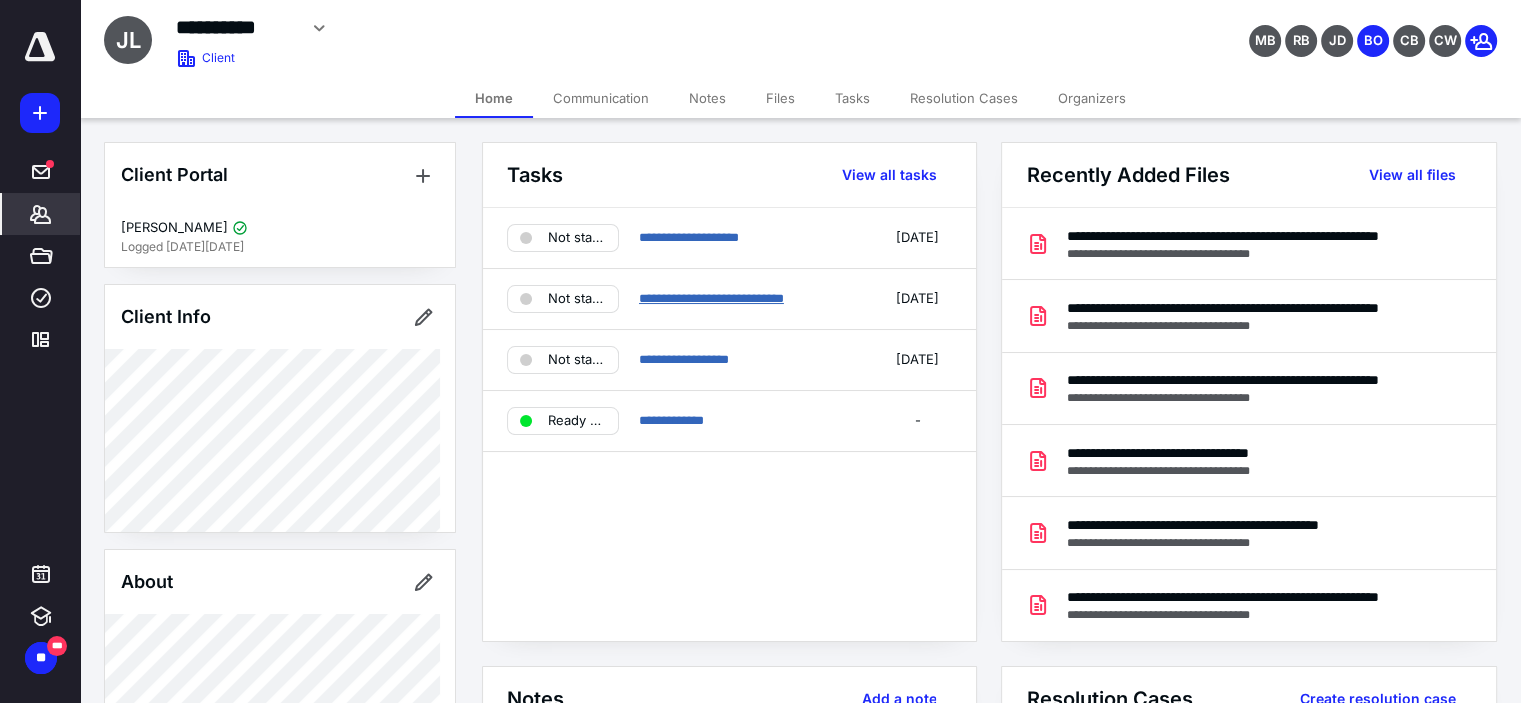 click on "**********" at bounding box center (711, 298) 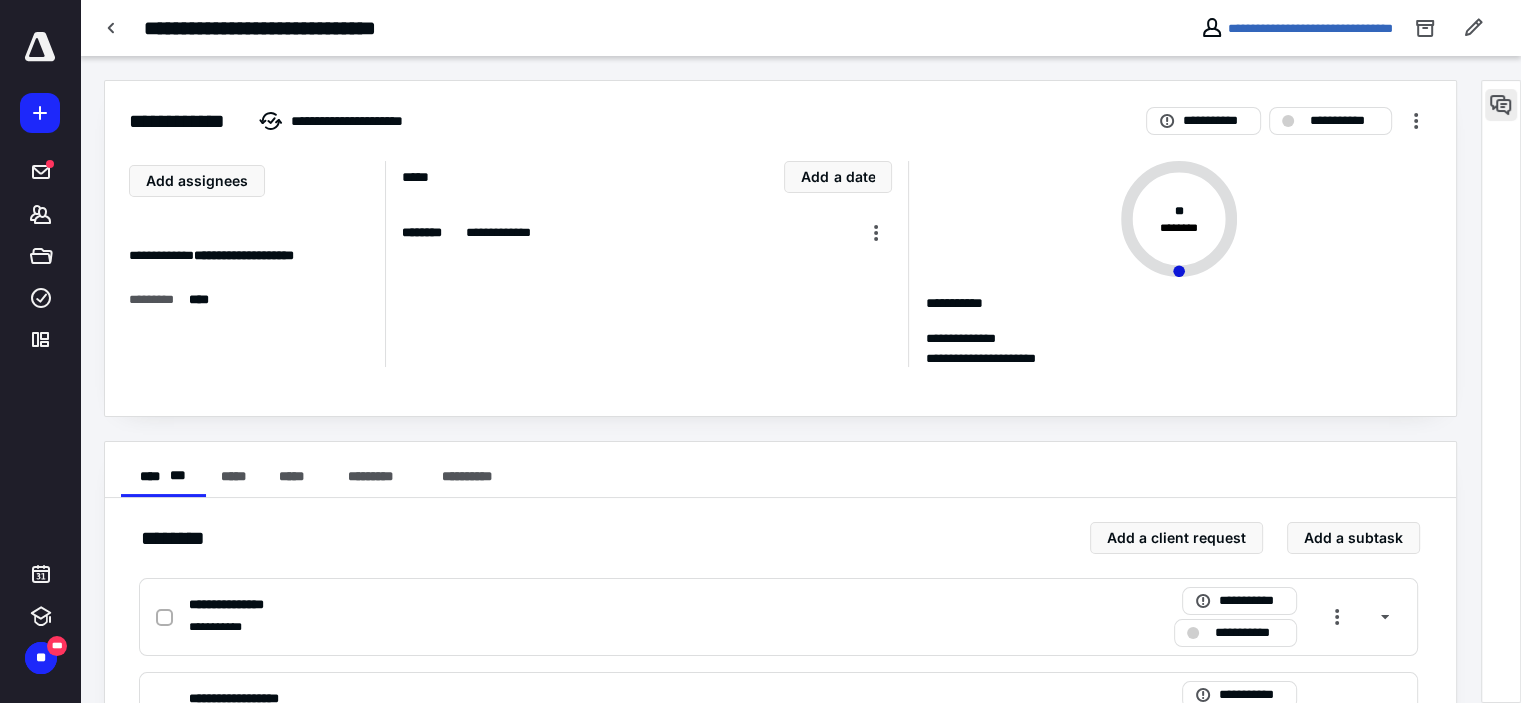click at bounding box center [1501, 391] 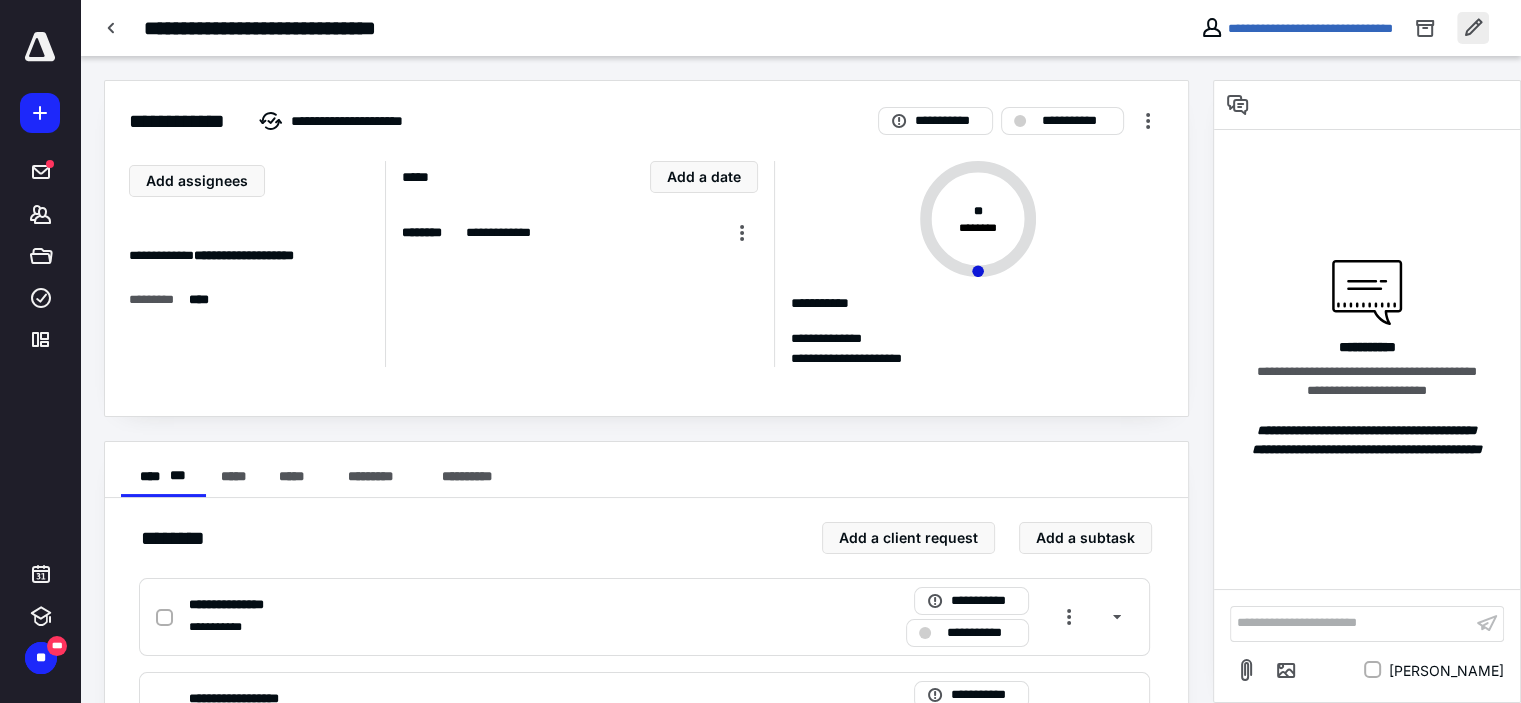 click at bounding box center (1473, 28) 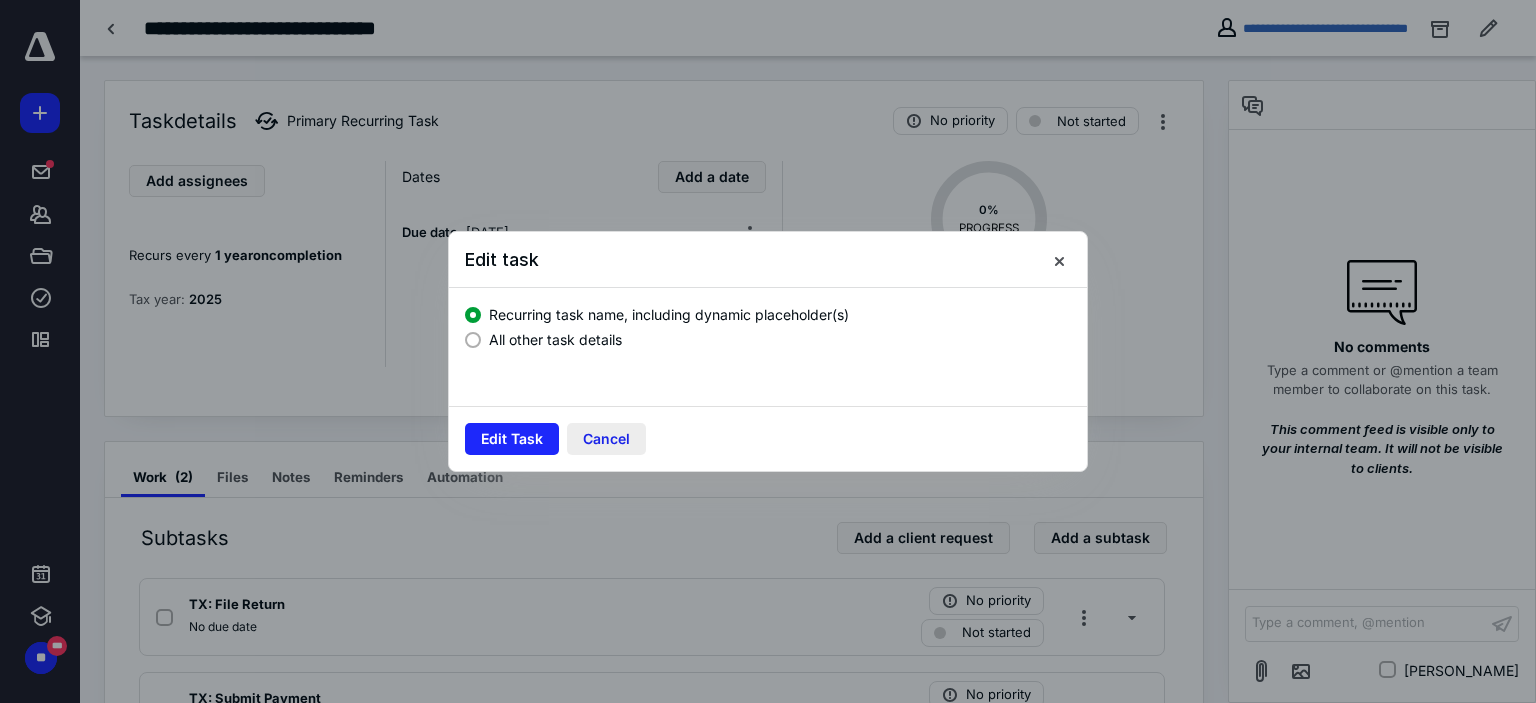 click on "Cancel" at bounding box center (606, 439) 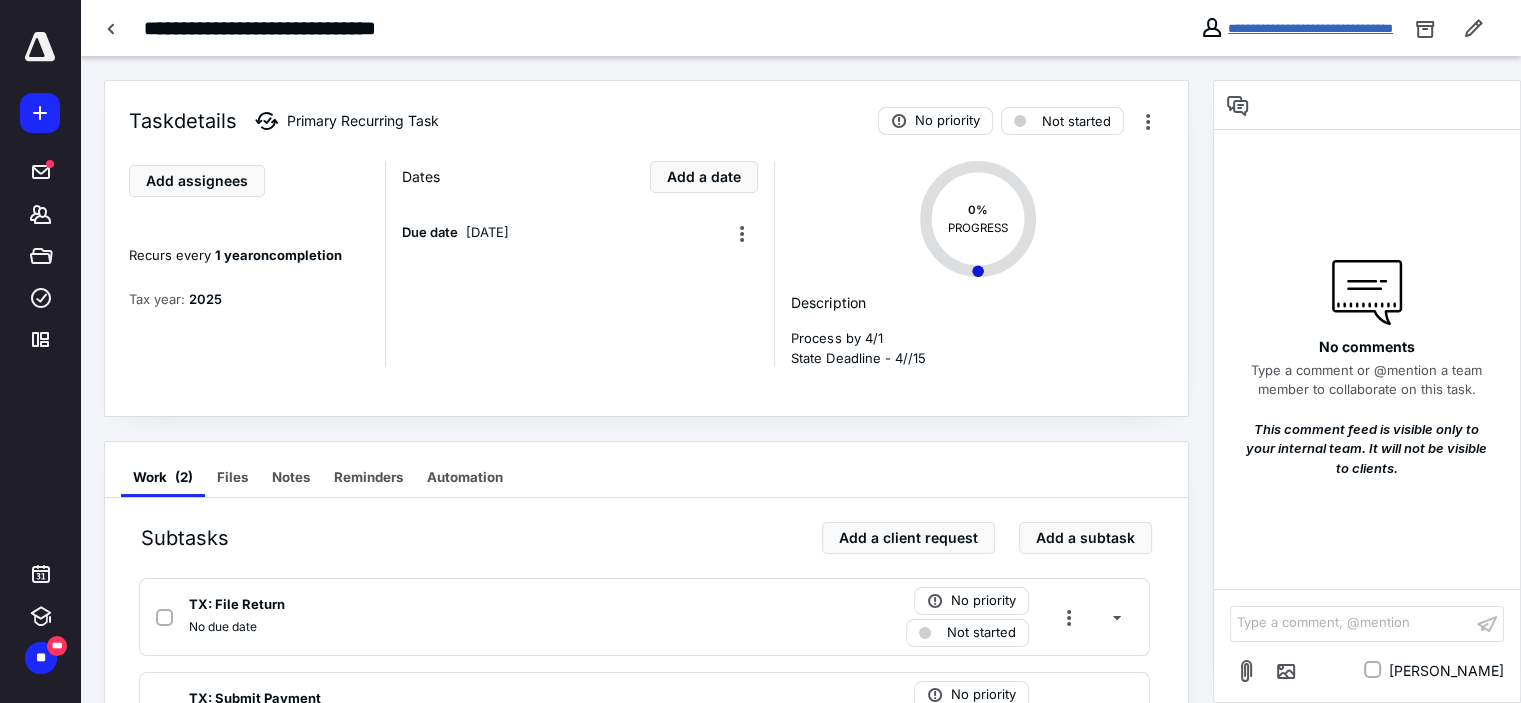 click on "**********" at bounding box center (1310, 28) 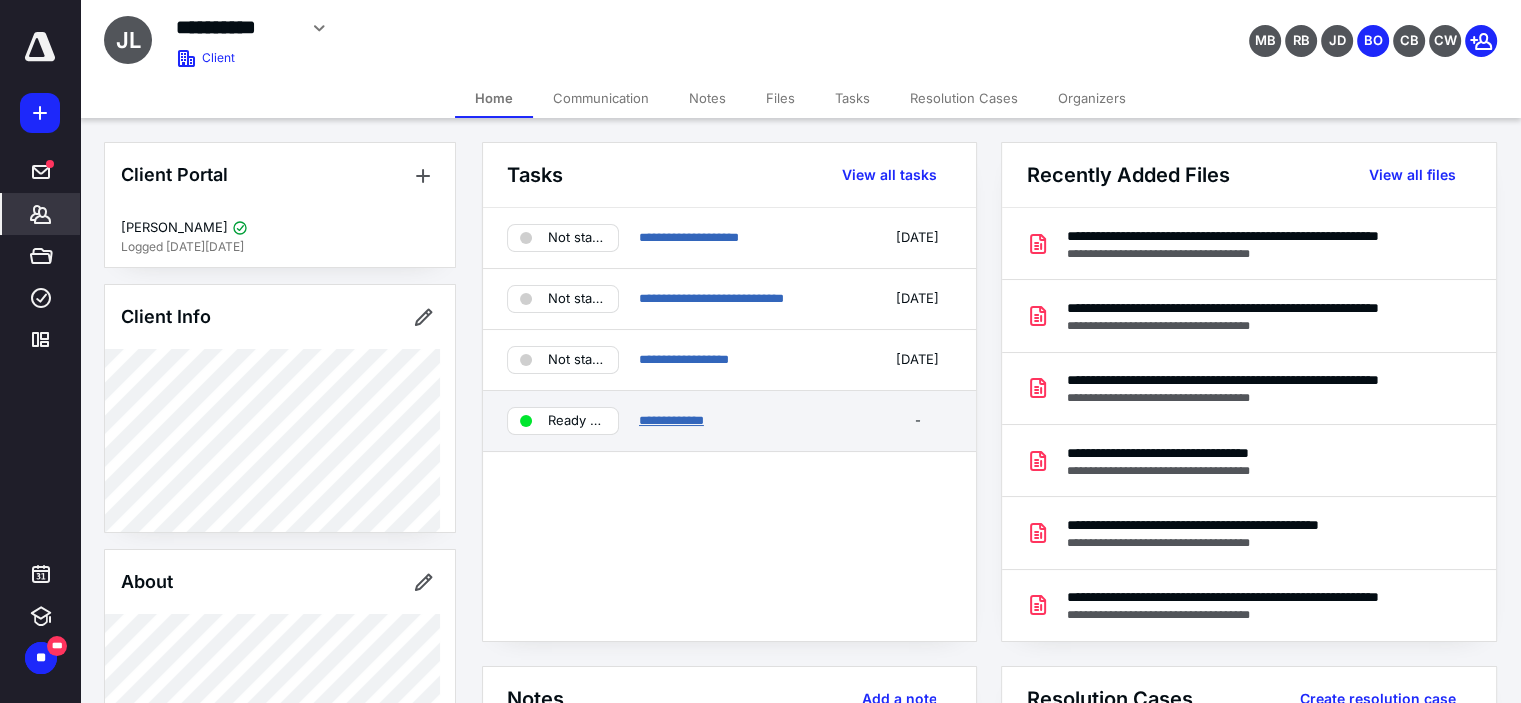 click on "**********" at bounding box center [671, 420] 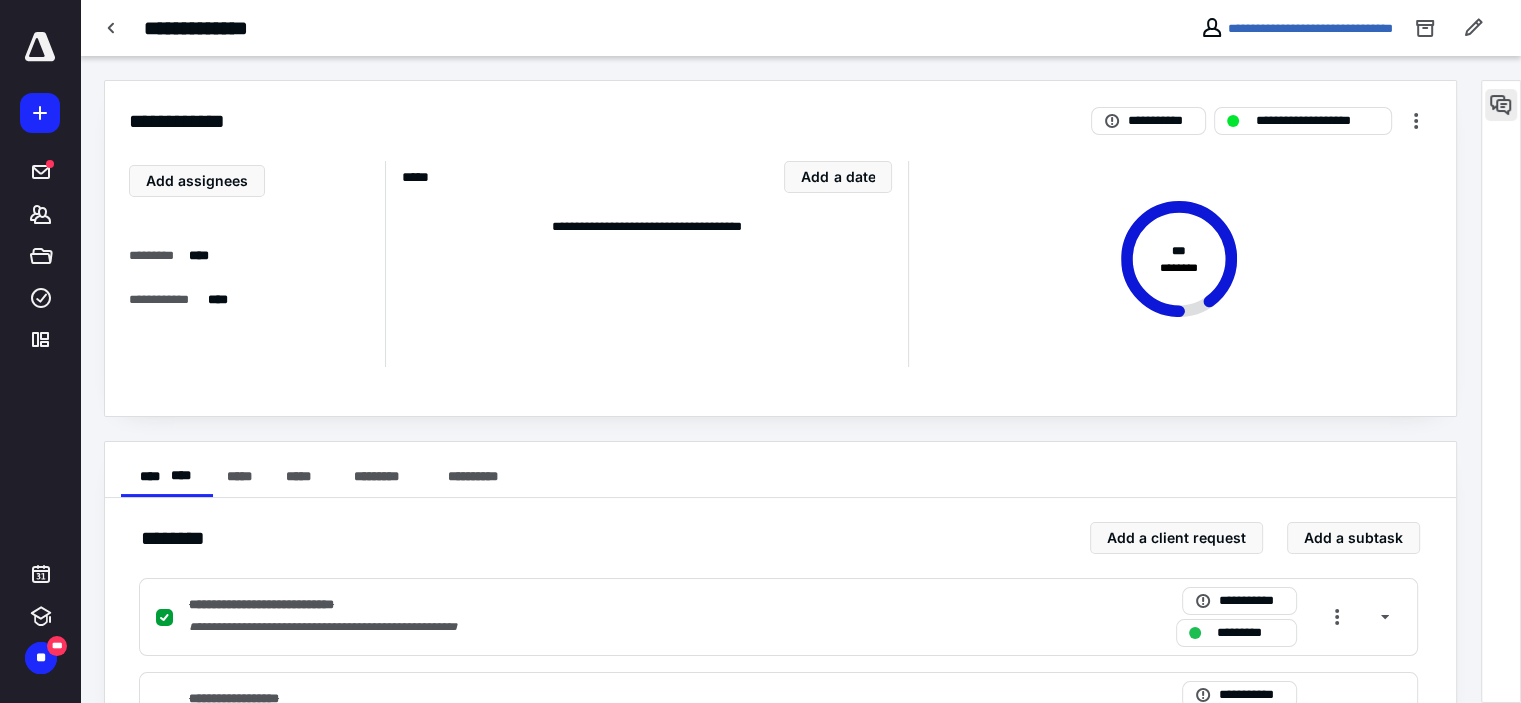 click at bounding box center (1501, 105) 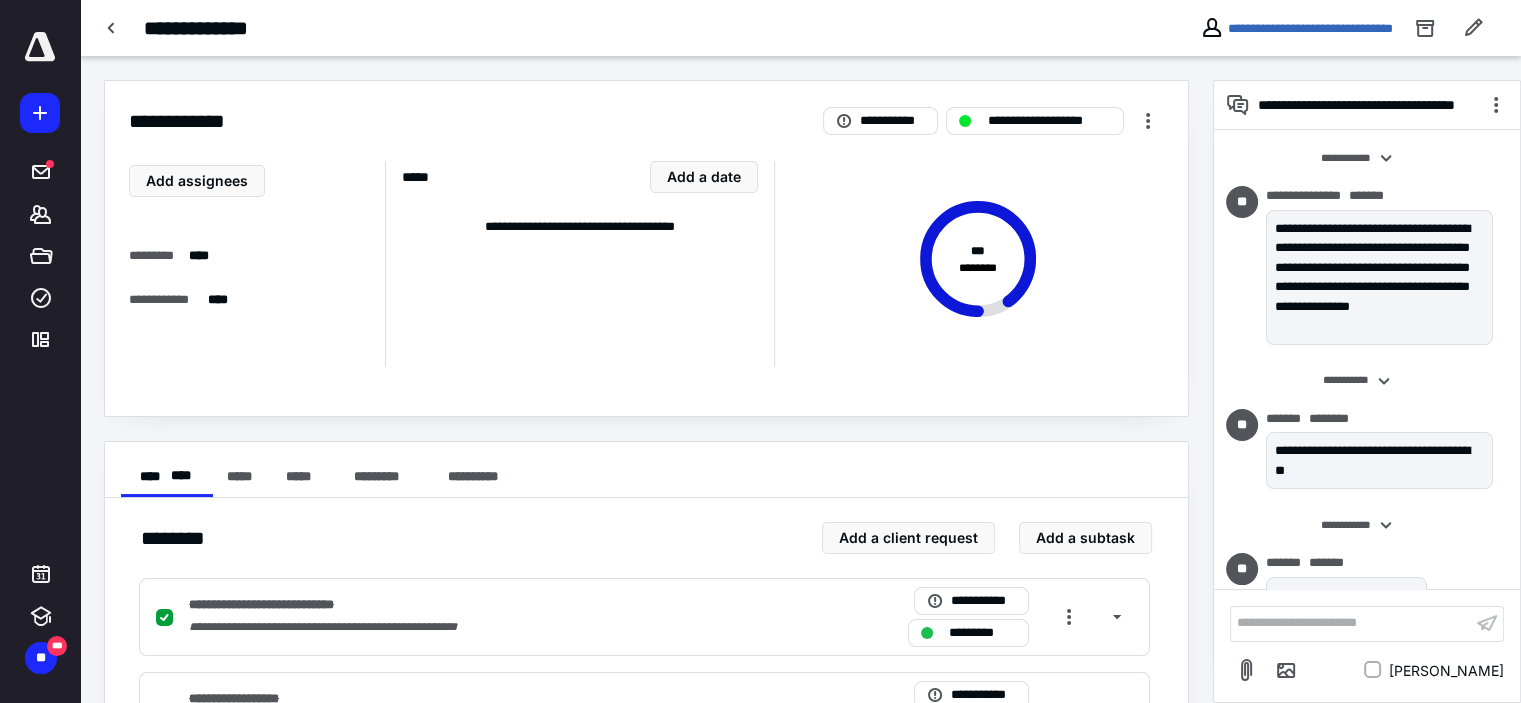 scroll, scrollTop: 571, scrollLeft: 0, axis: vertical 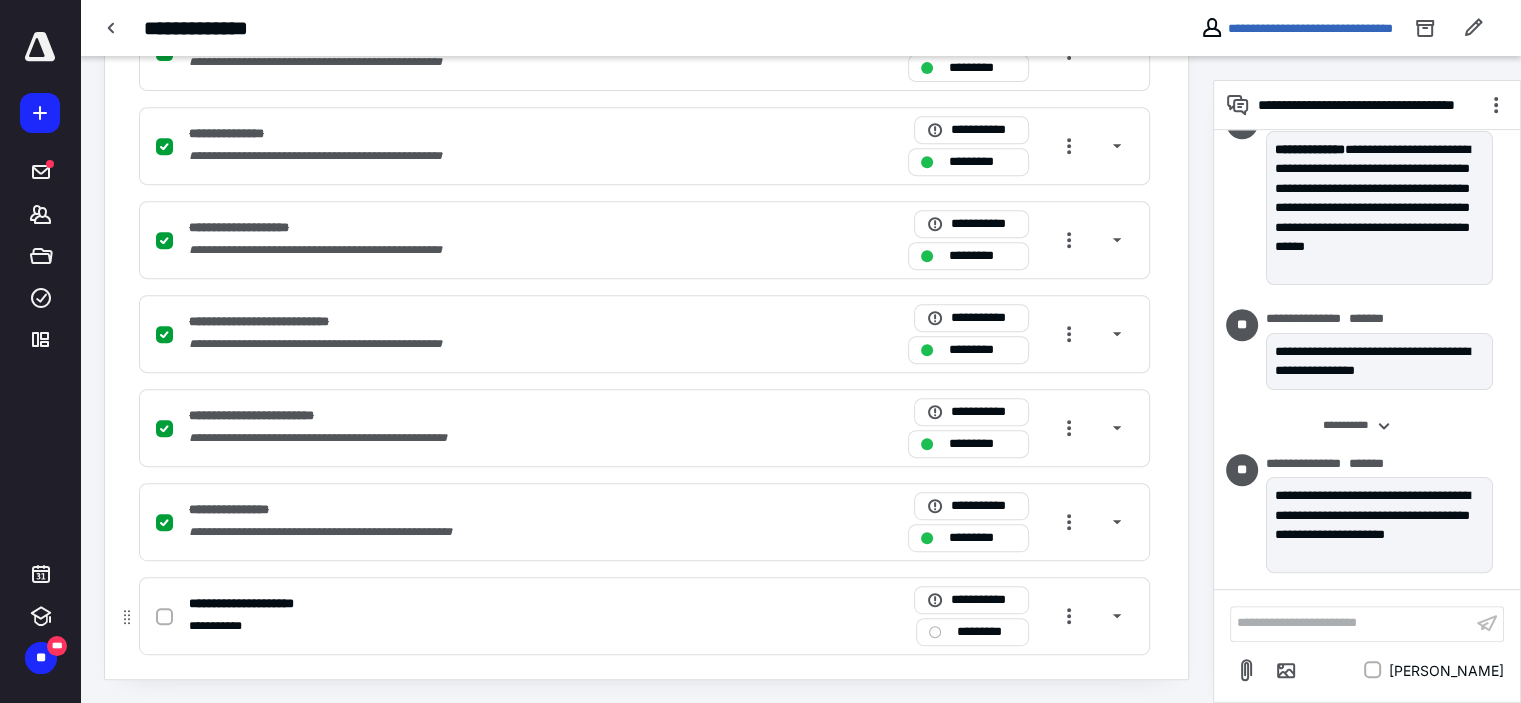 click 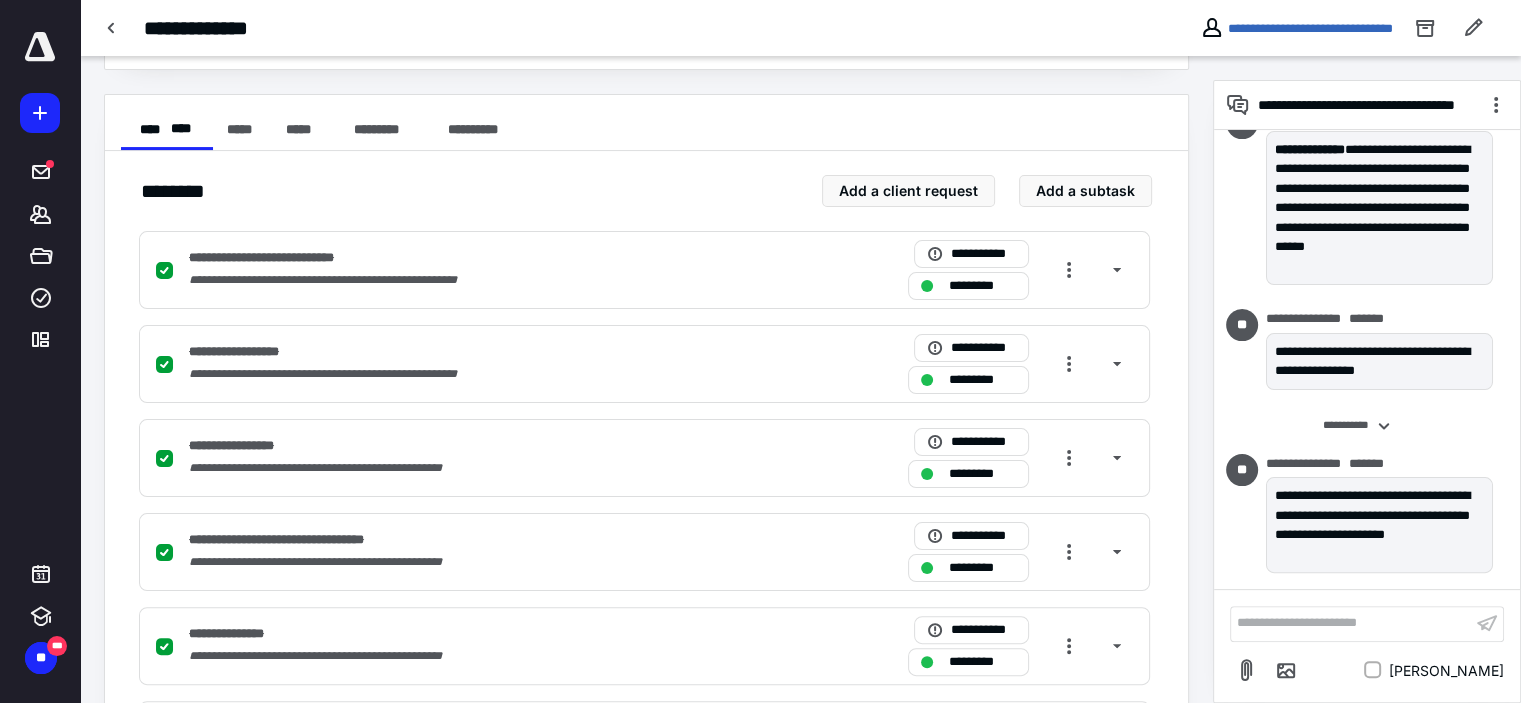 scroll, scrollTop: 0, scrollLeft: 0, axis: both 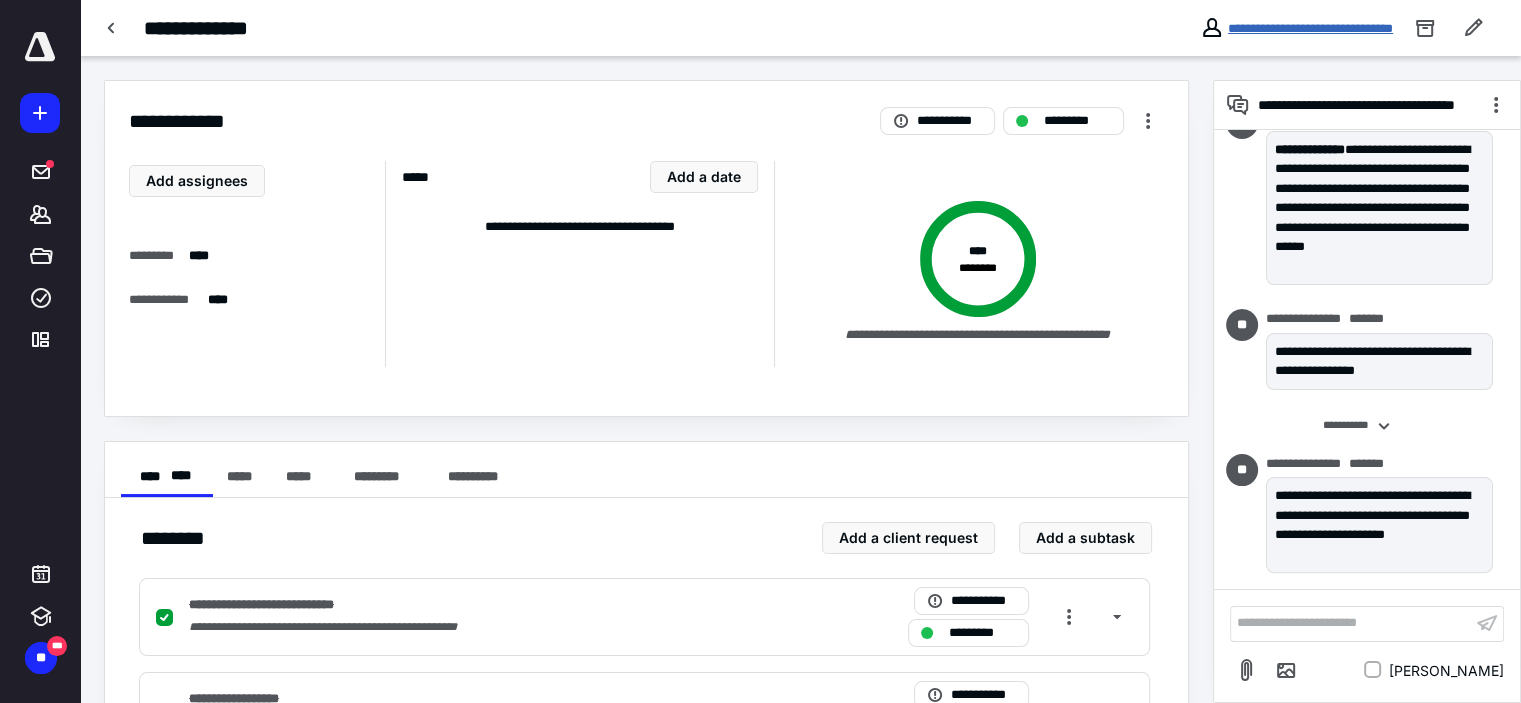 click on "**********" at bounding box center [1310, 28] 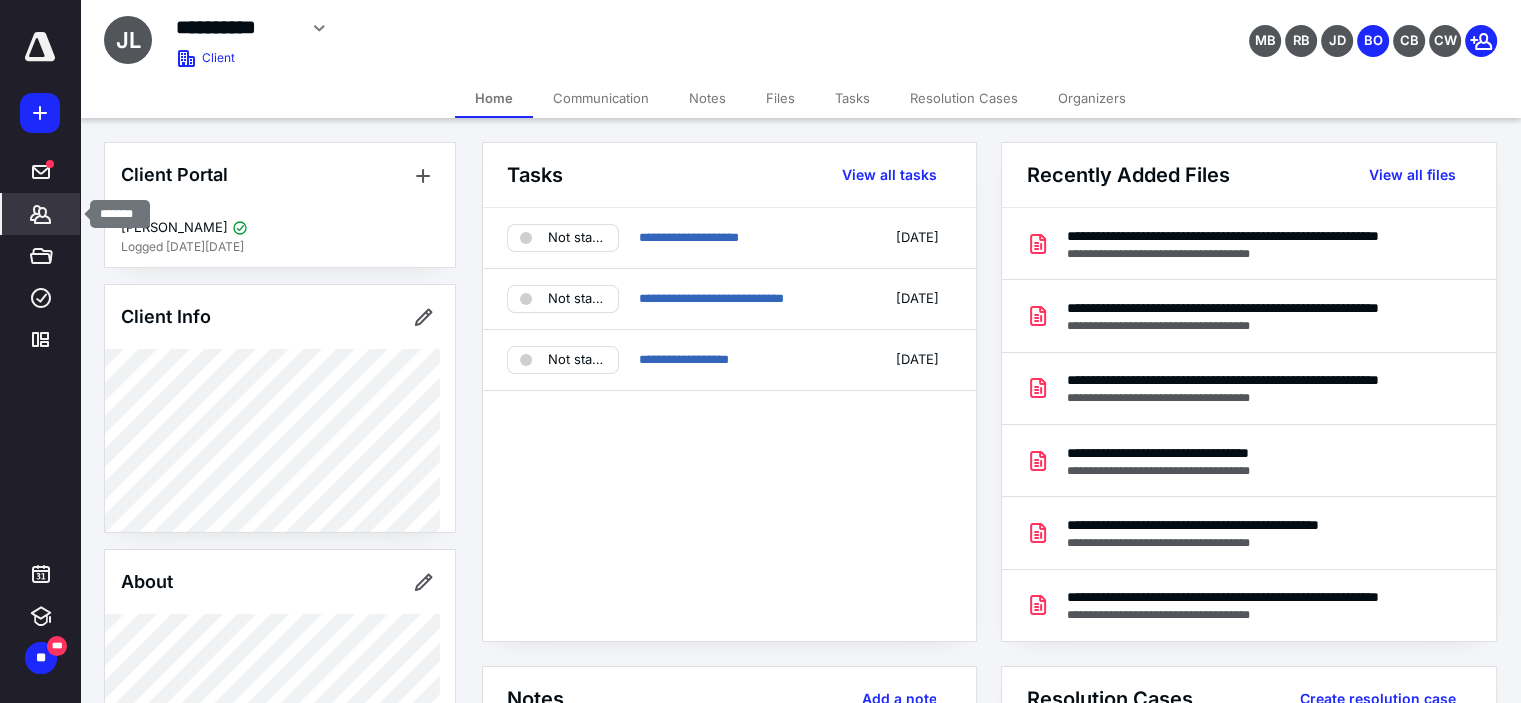 click on "*******" at bounding box center [41, 214] 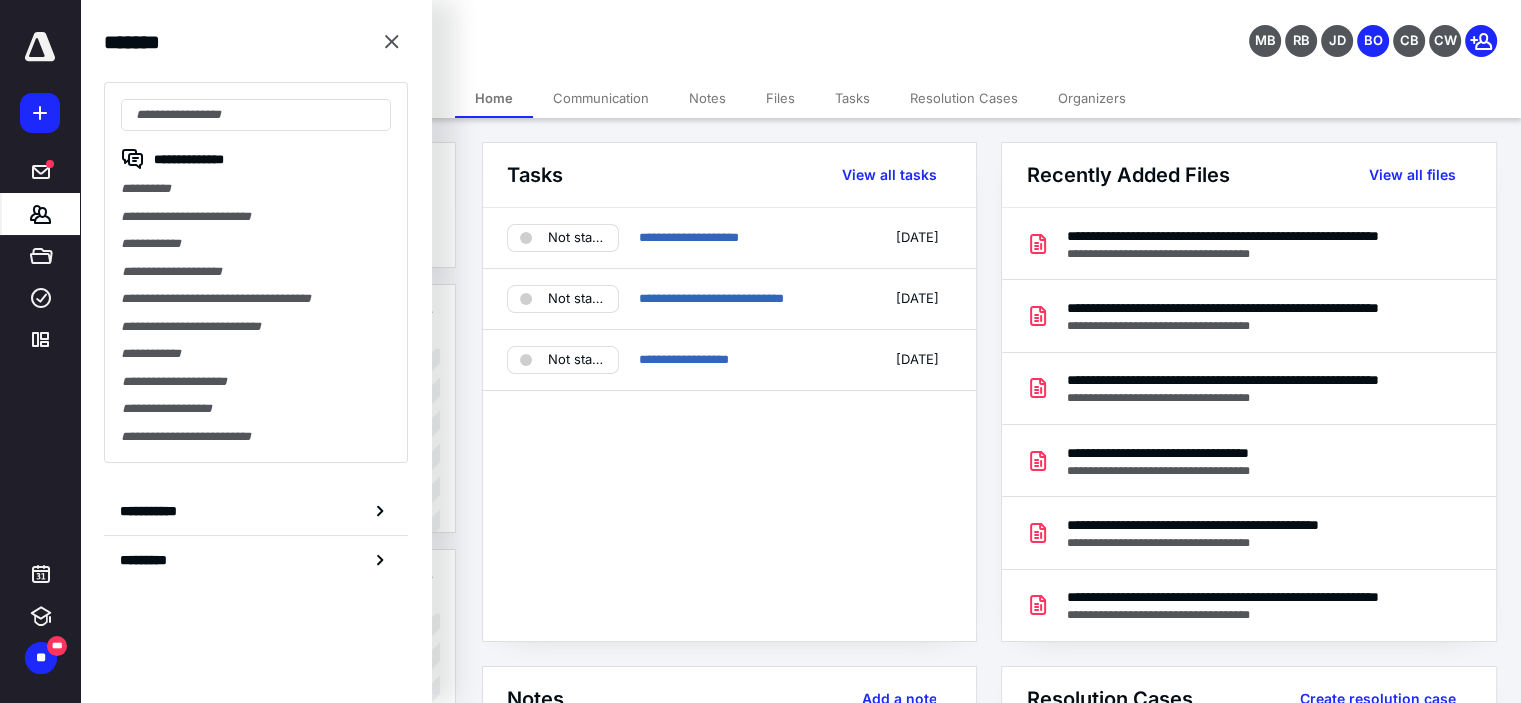 click on "**********" at bounding box center [729, 424] 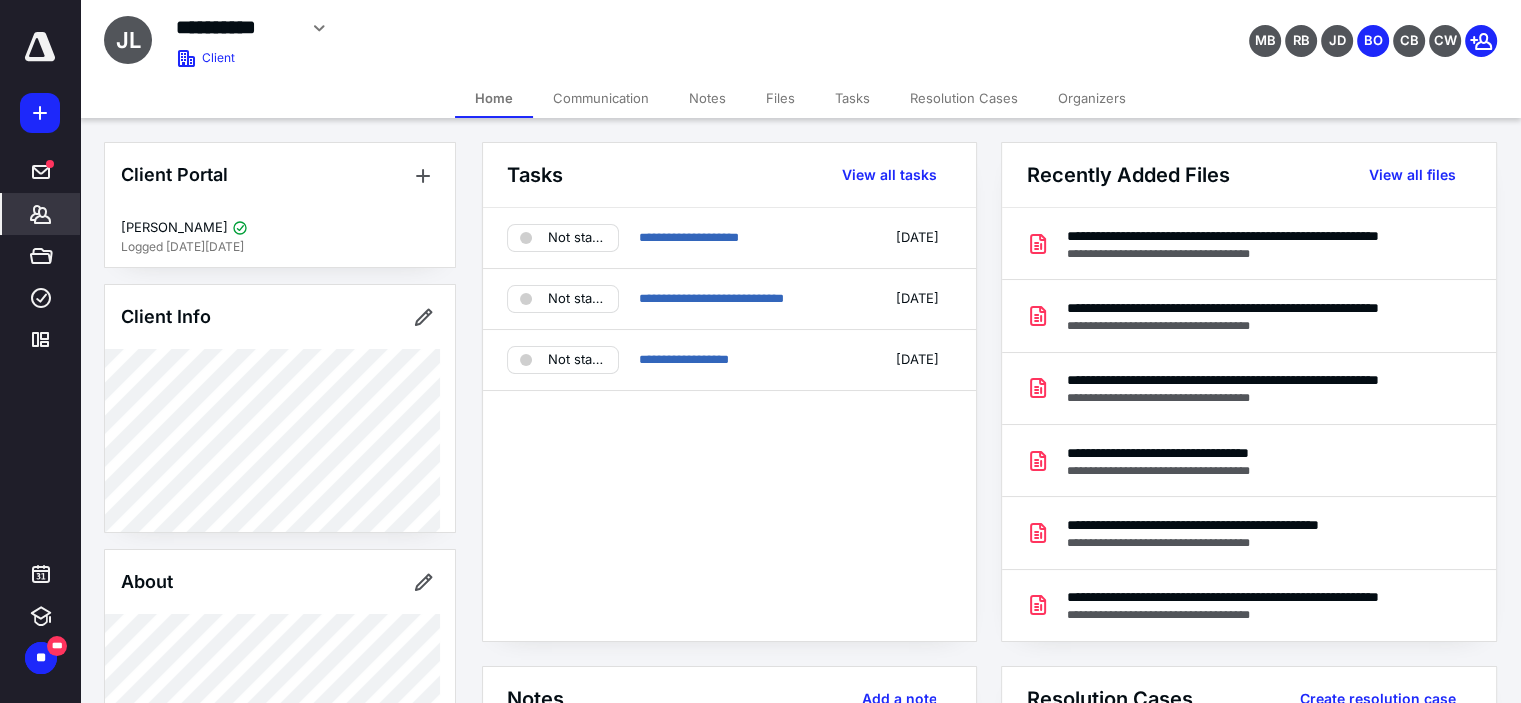 scroll, scrollTop: 300, scrollLeft: 0, axis: vertical 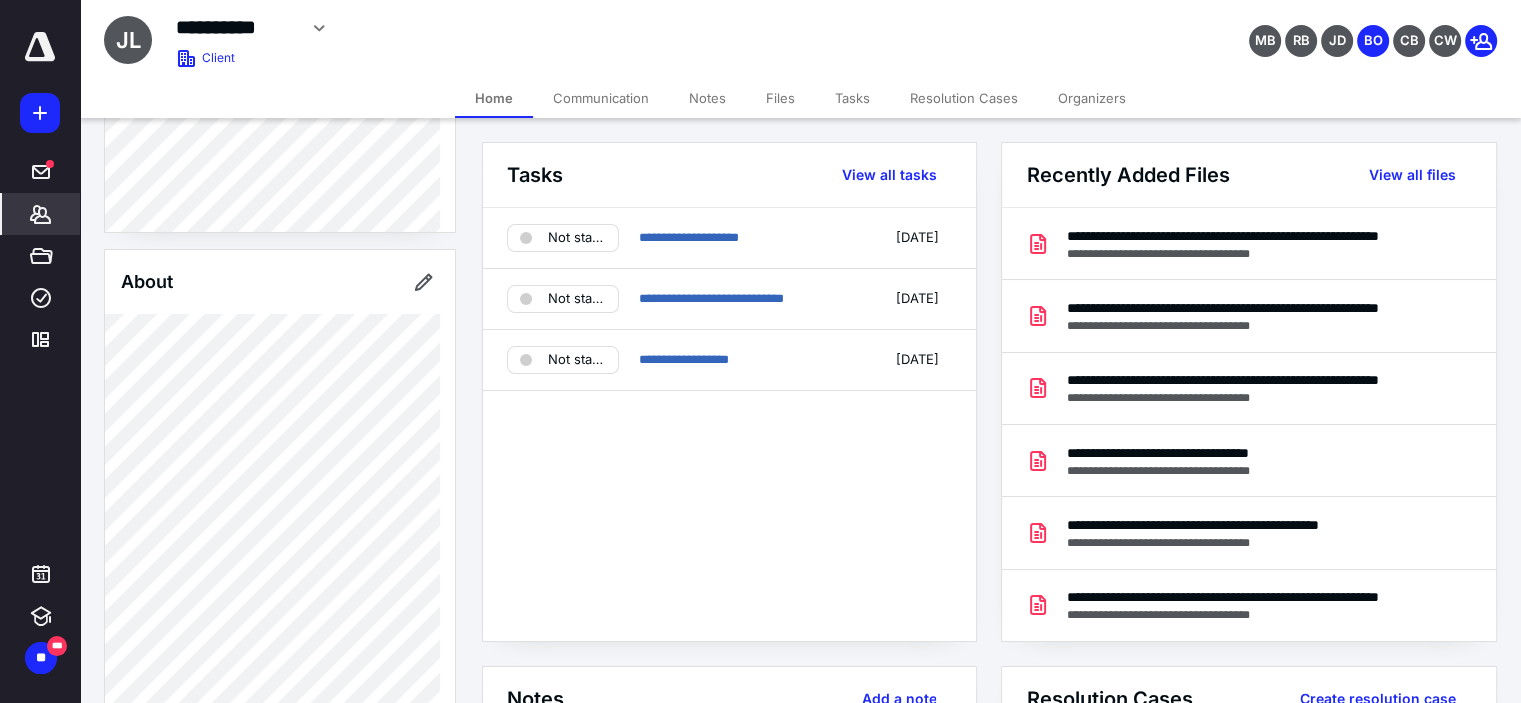 click on "Notes" at bounding box center [707, 98] 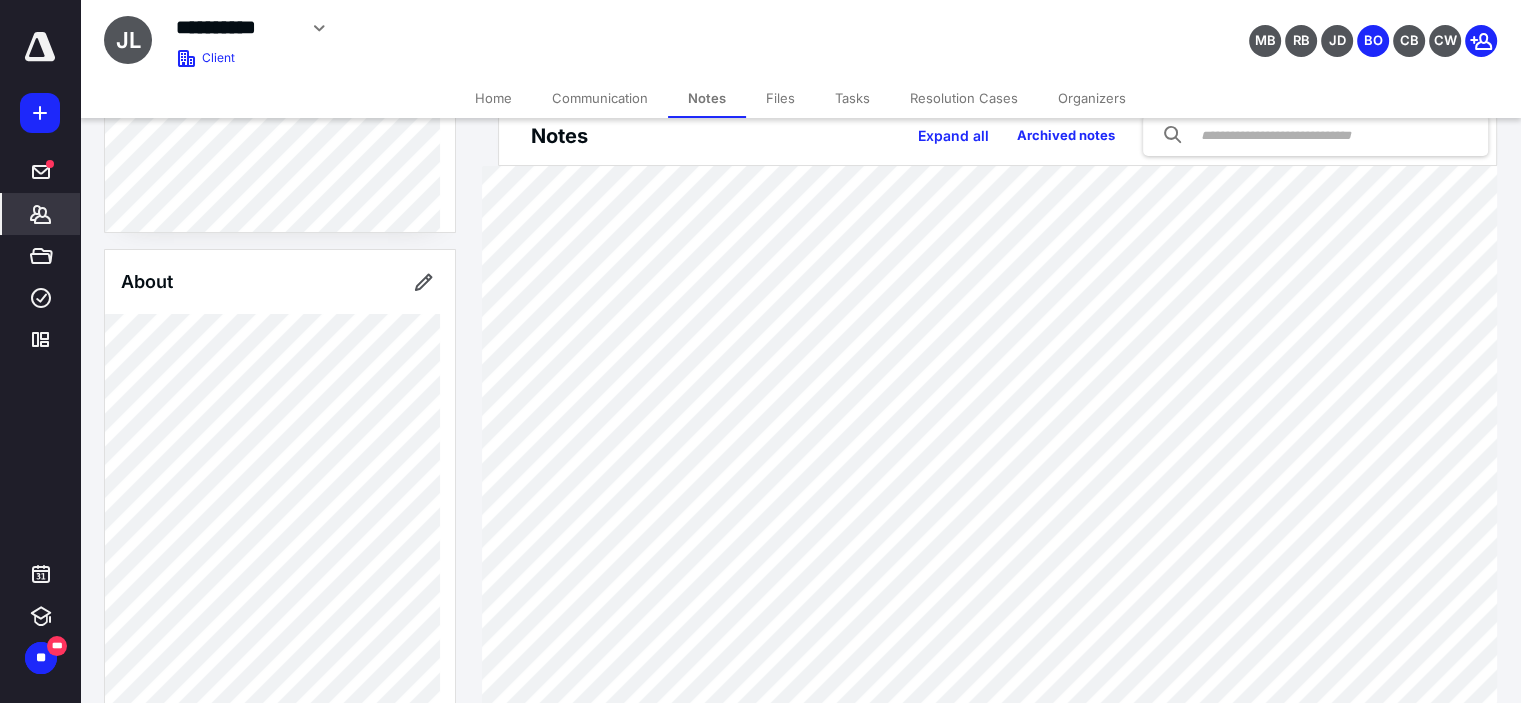 scroll, scrollTop: 0, scrollLeft: 0, axis: both 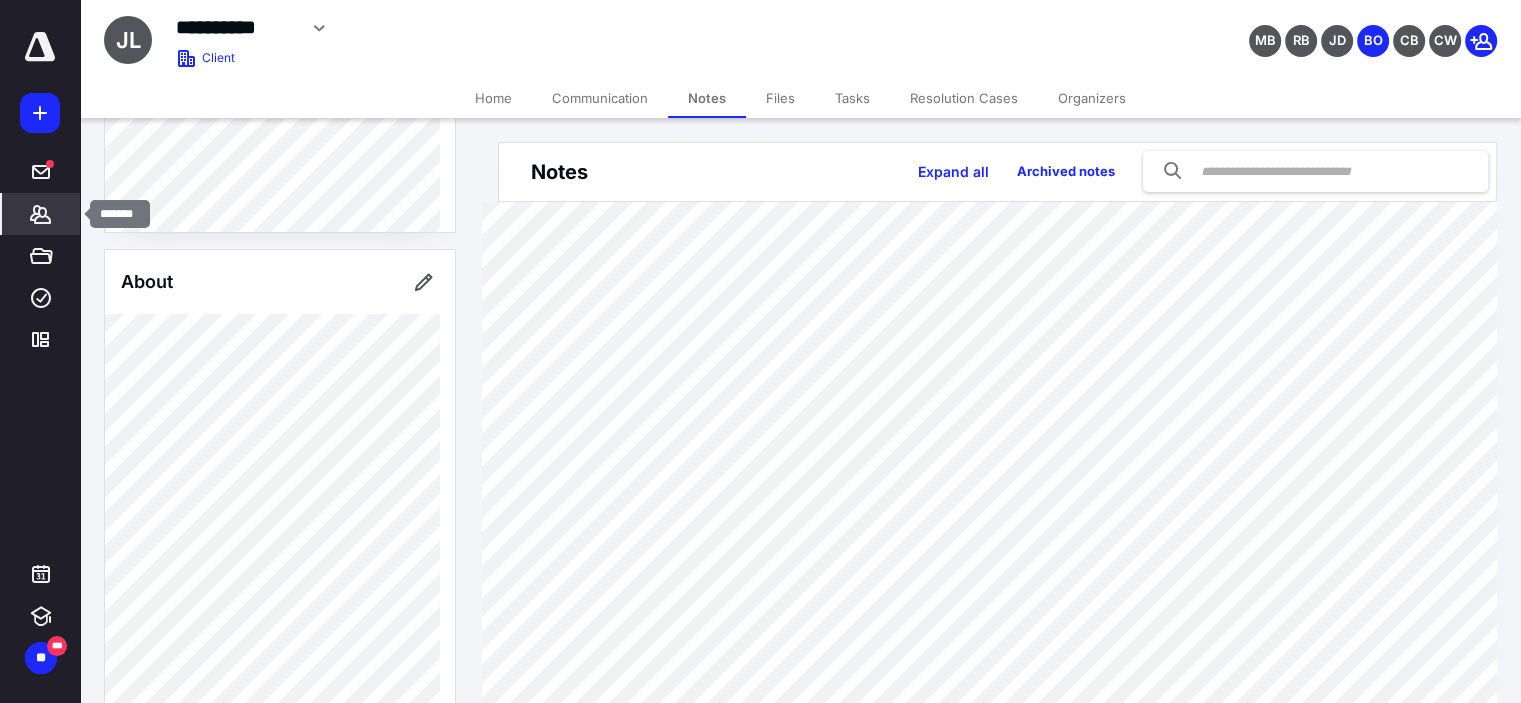click 